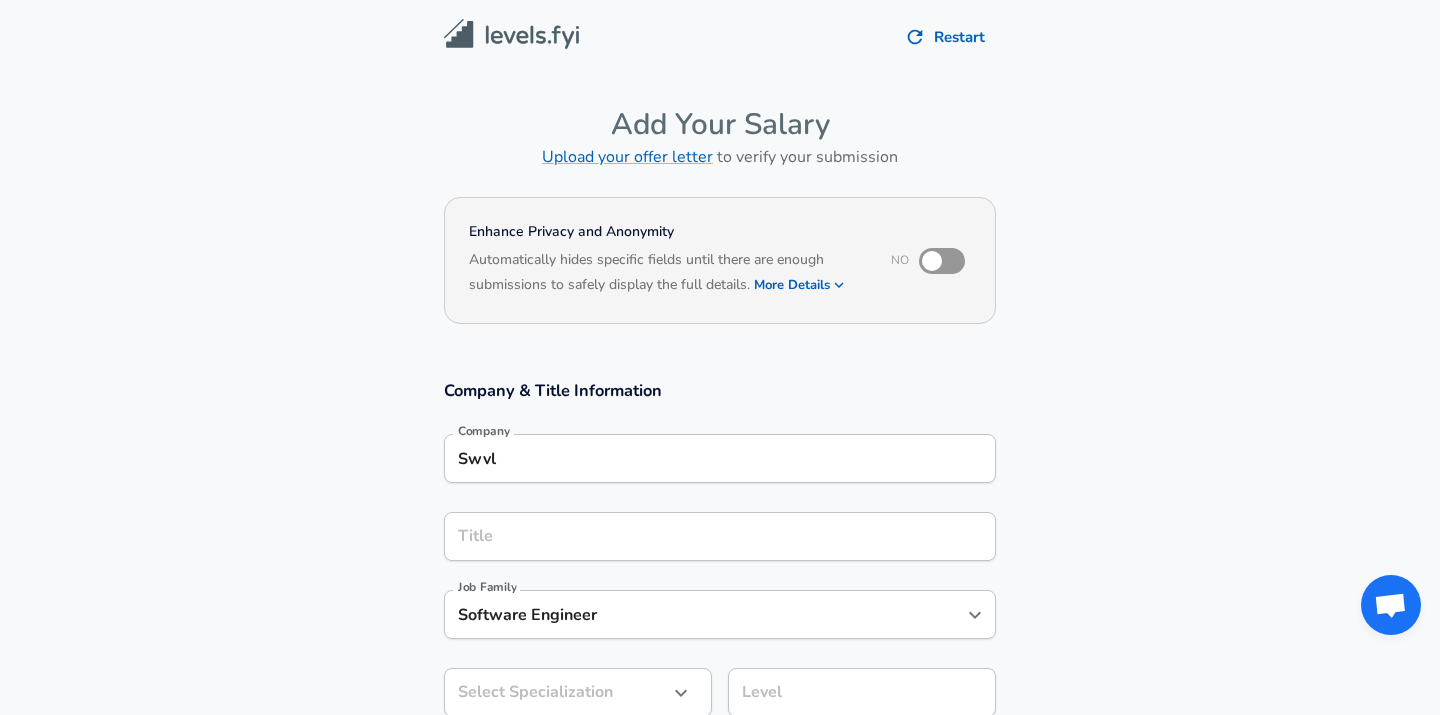 scroll, scrollTop: 0, scrollLeft: 0, axis: both 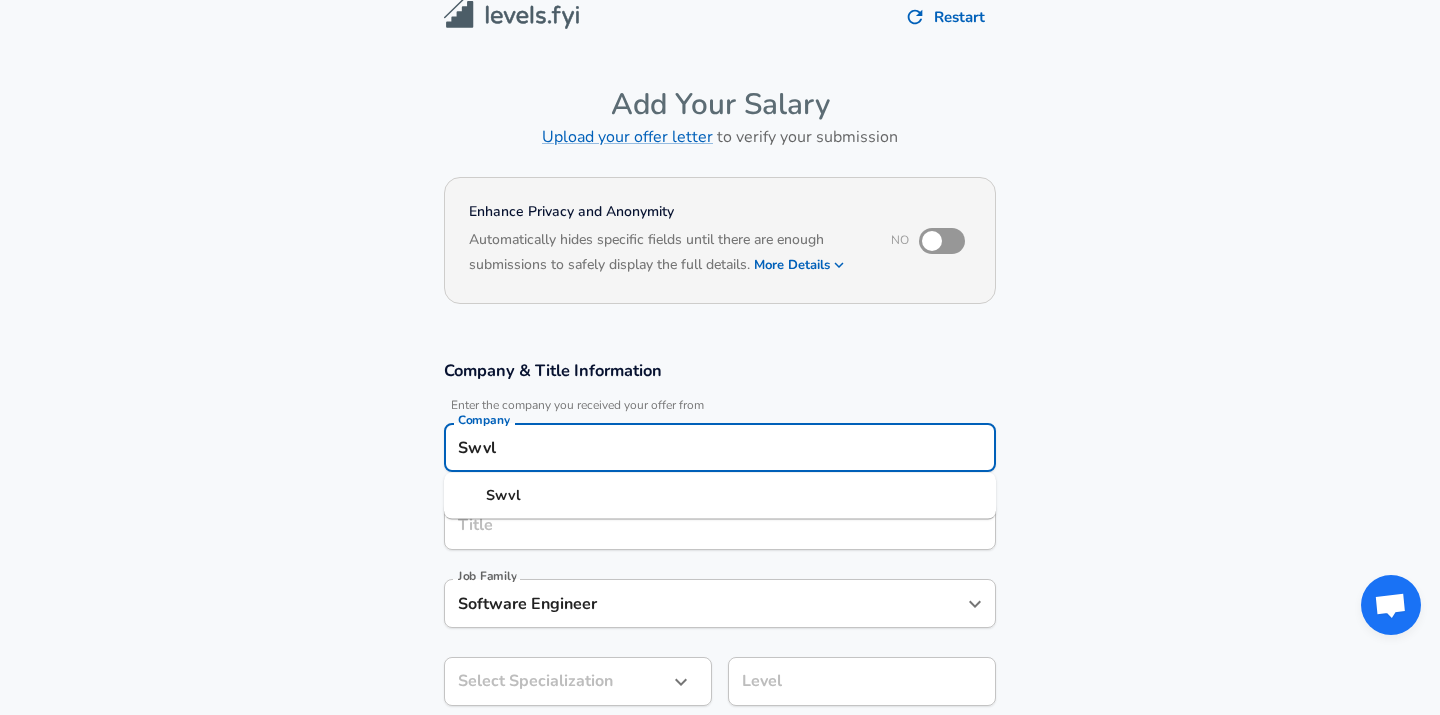 click on "Swvl" at bounding box center [720, 496] 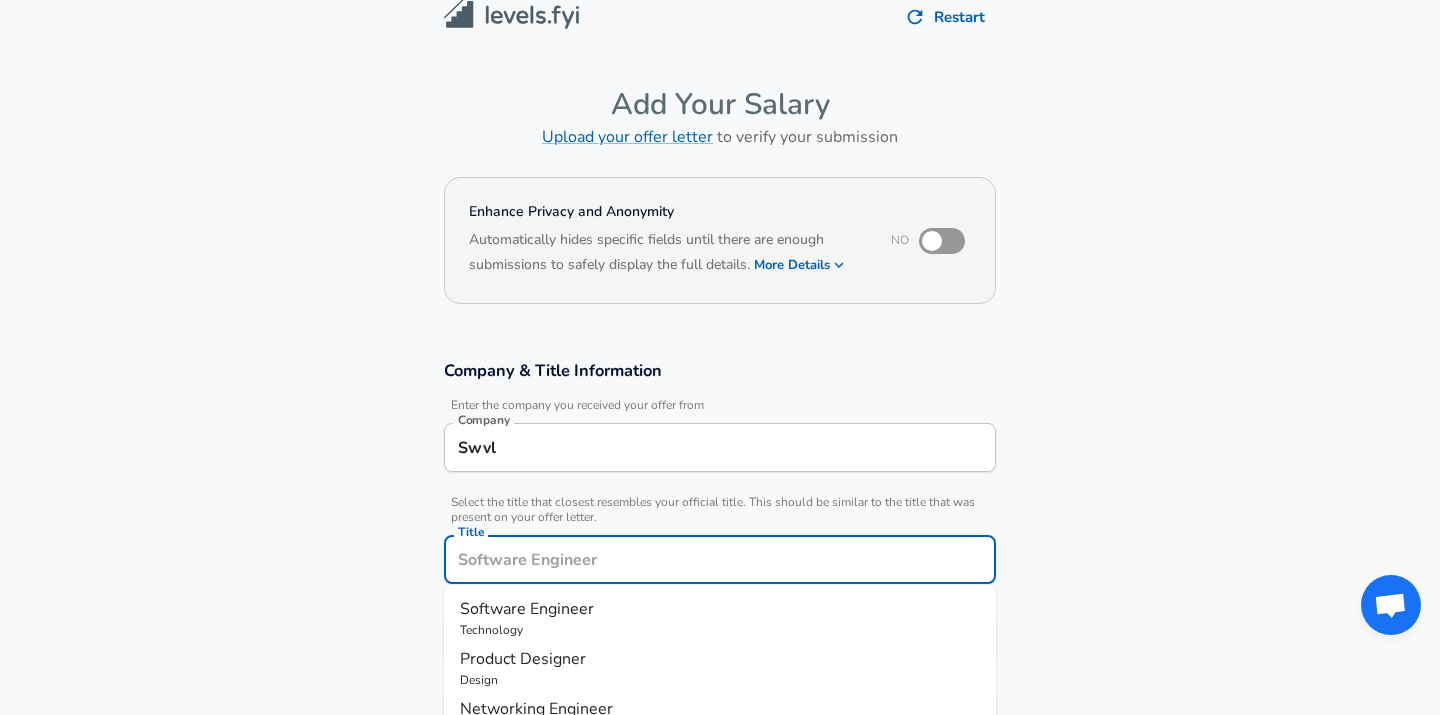 click on "Title" at bounding box center [720, 559] 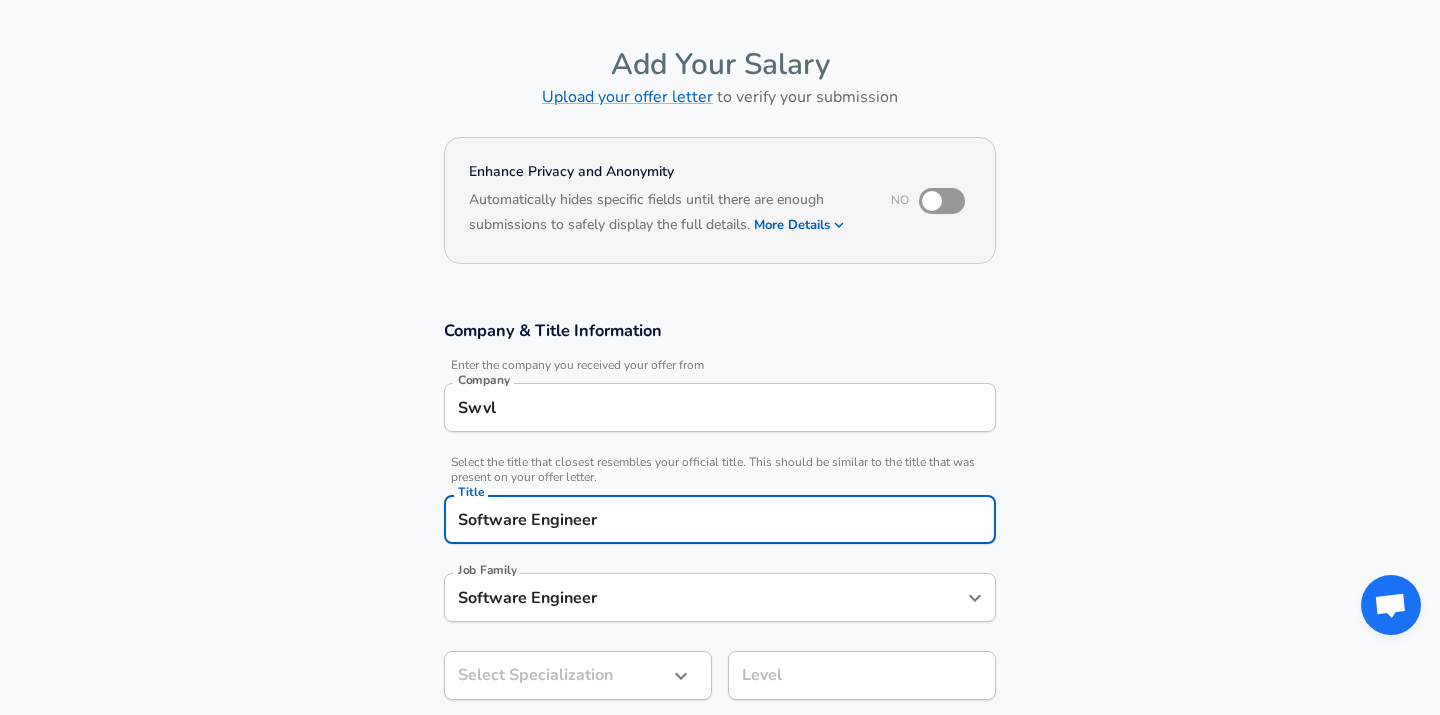 scroll, scrollTop: 0, scrollLeft: 0, axis: both 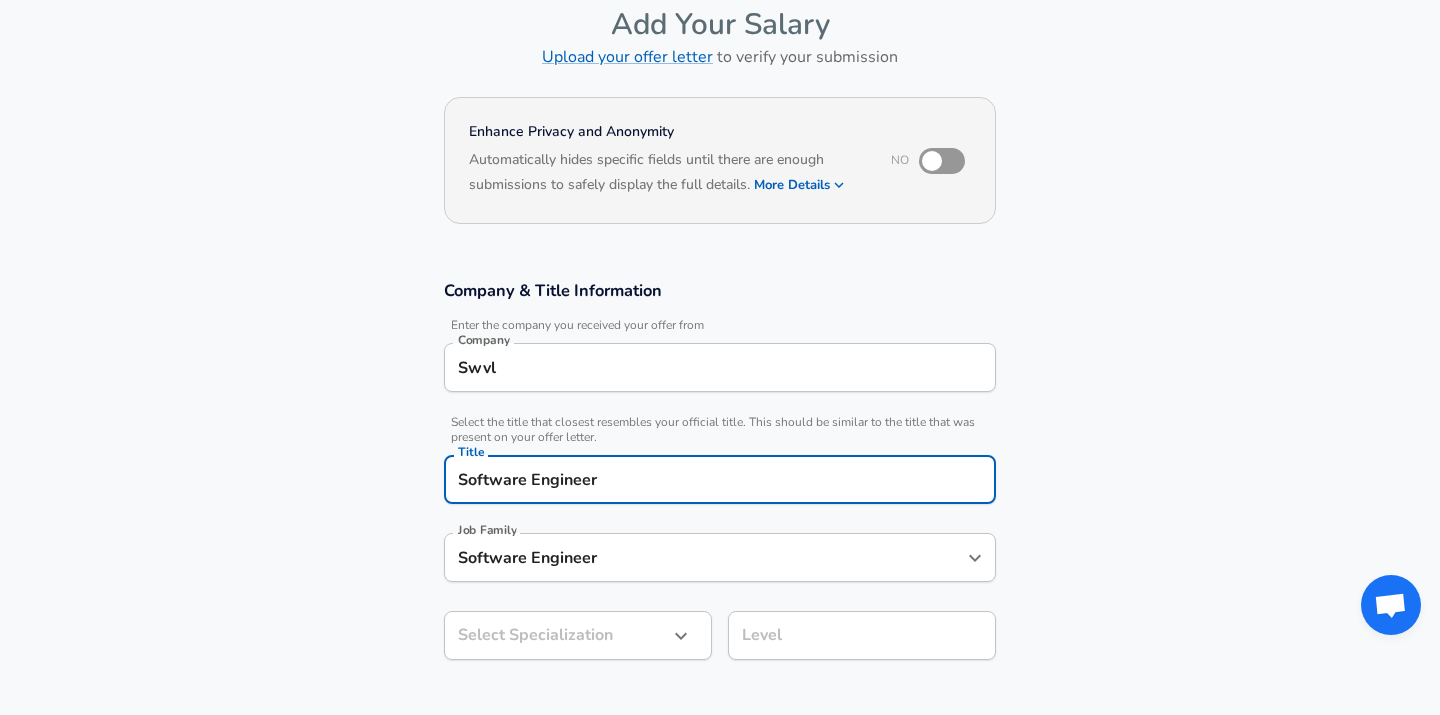 click on "Software Engineer" at bounding box center (705, 557) 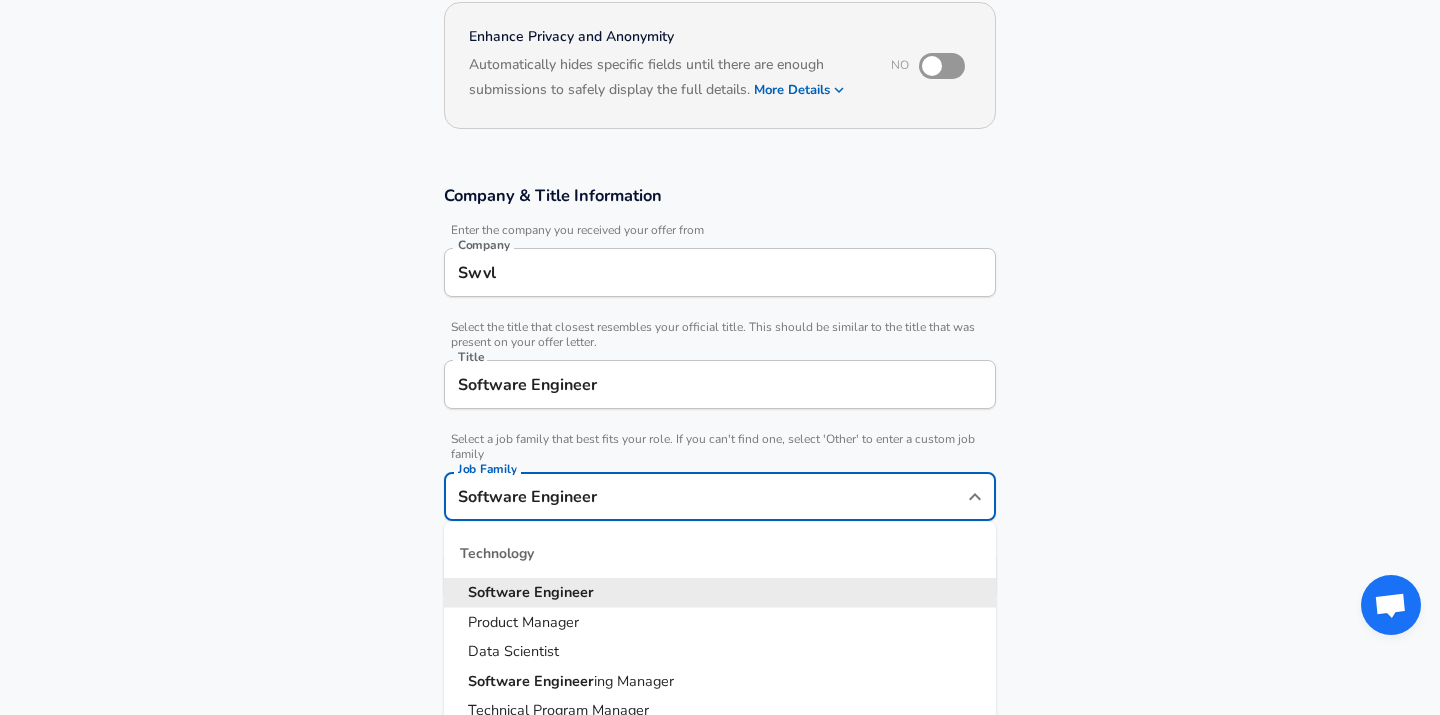 scroll, scrollTop: 214, scrollLeft: 0, axis: vertical 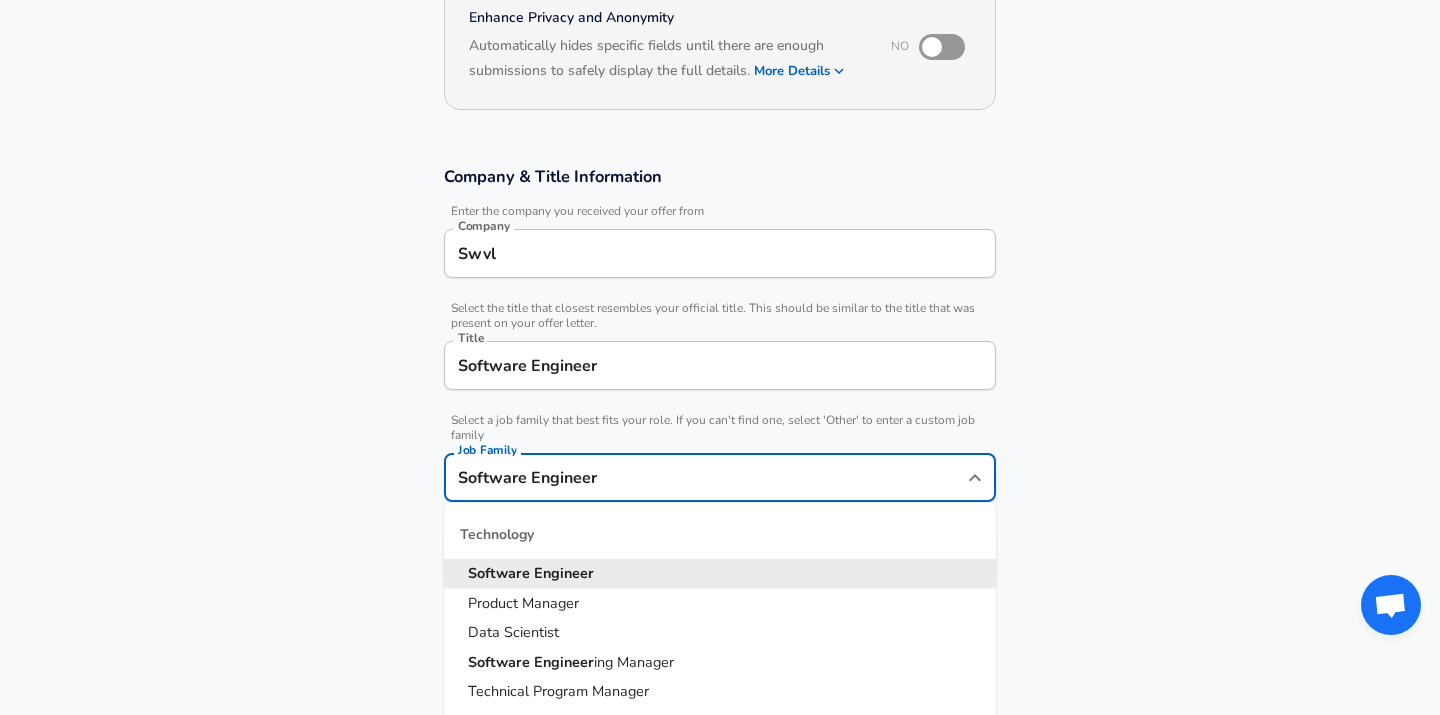 click on "Software     Engineer" at bounding box center (720, 574) 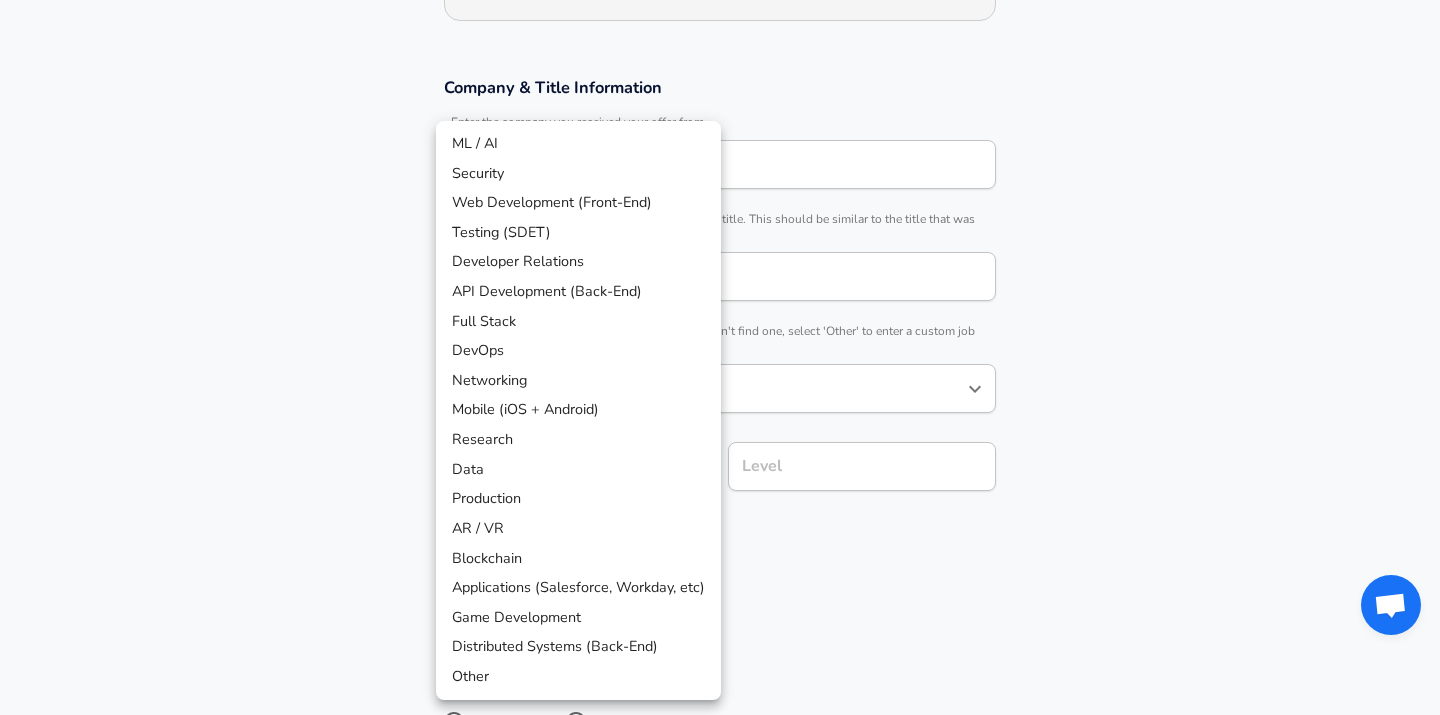click on "Restart Add Your Salary Upload your offer letter to verify your submission Enhance Privacy and Anonymity No Automatically hides specific fields until there are enough submissions to safely display the full details. More Details Based on your submission and the data points that we have already collected, we will automatically hide and anonymize specific fields if there aren't enough data points to remain sufficiently anonymous. Company & Title Information Enter the company you received your offer from Company Swvl Company Select the title that closest resembles your official title. This should be similar to the title that was present on your offer letter. Title Software Engineer Title Select a job family that best fits your role. If you can't find one, select 'Other' to enter a custom job family Job Family Software Engineer Job Family Select a Specialization that best fits your role. If you can't find one, select 'Other' to enter a custom specialization Select Specialization ​ Level Level and" at bounding box center [720, 54] 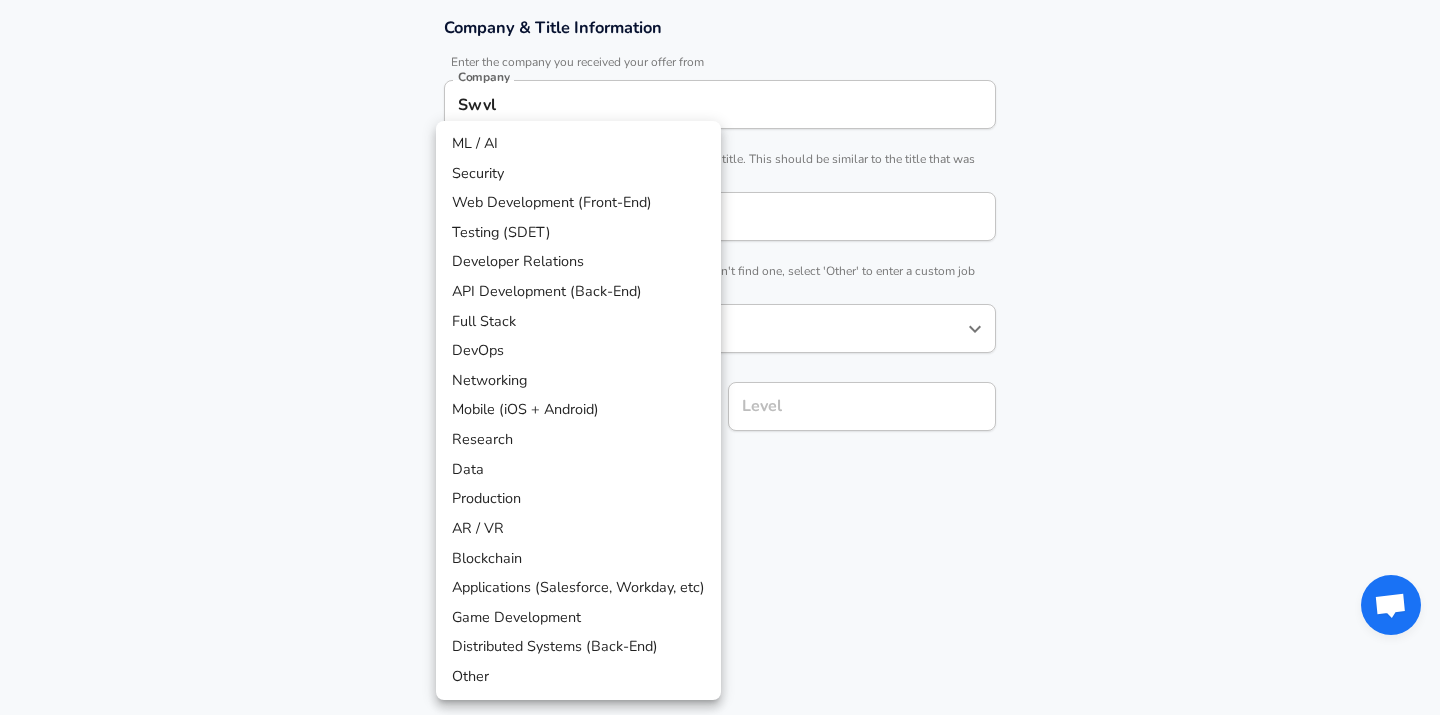 click on "API Development (Back-End)" at bounding box center (578, 292) 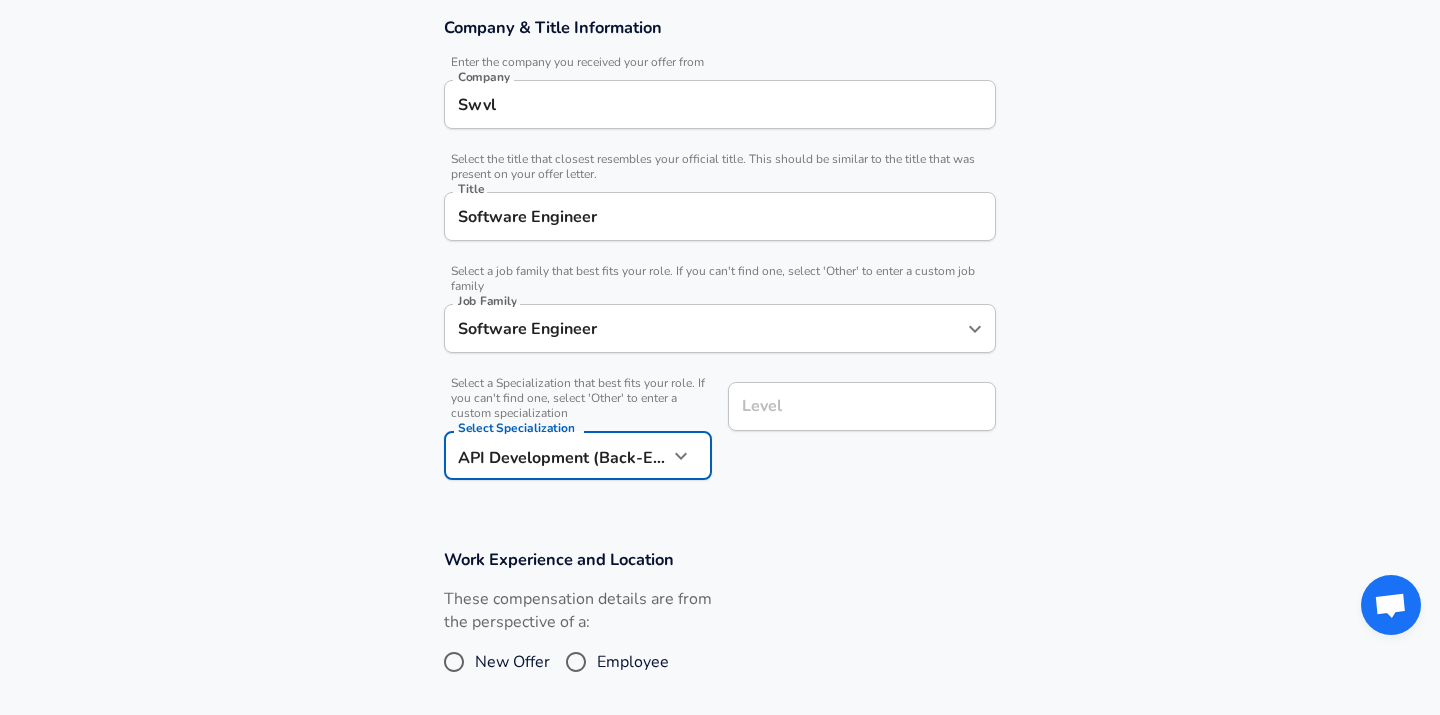 scroll, scrollTop: 403, scrollLeft: 0, axis: vertical 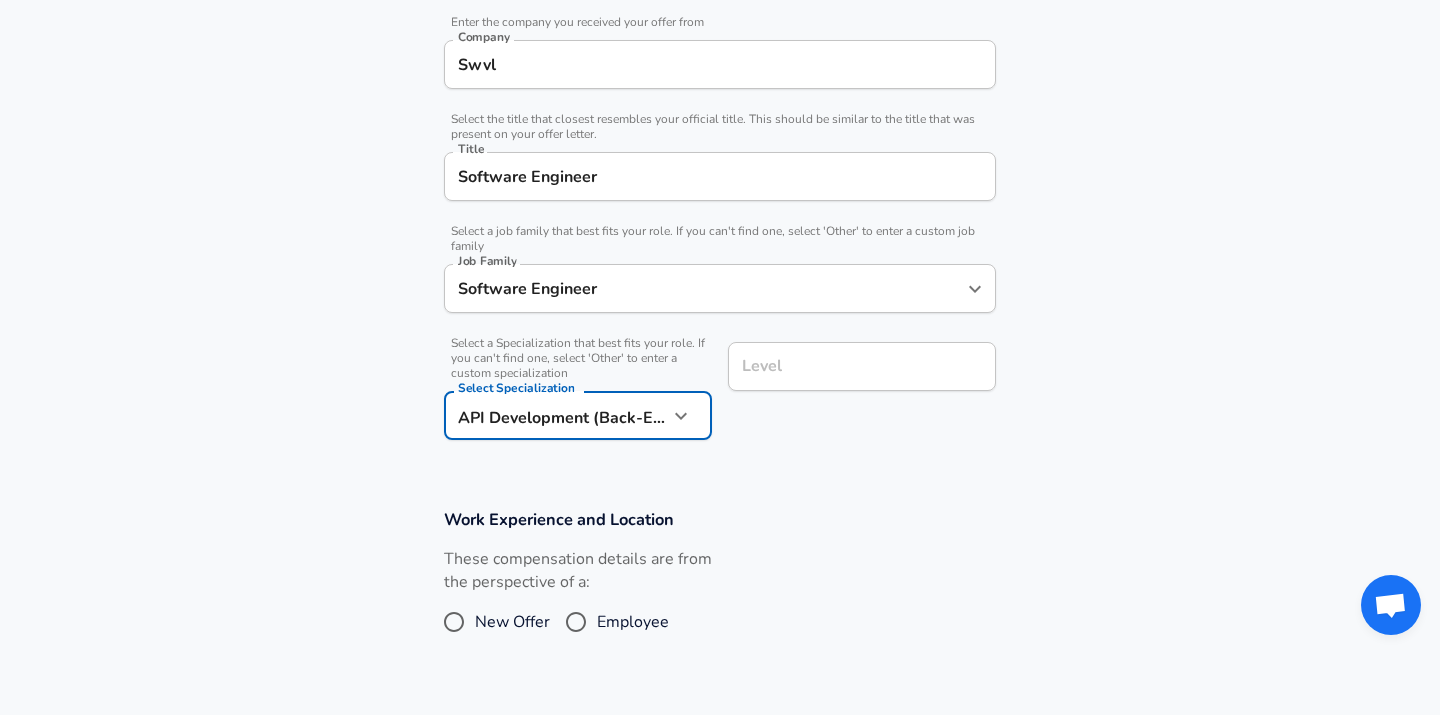 click on "Level" at bounding box center [862, 366] 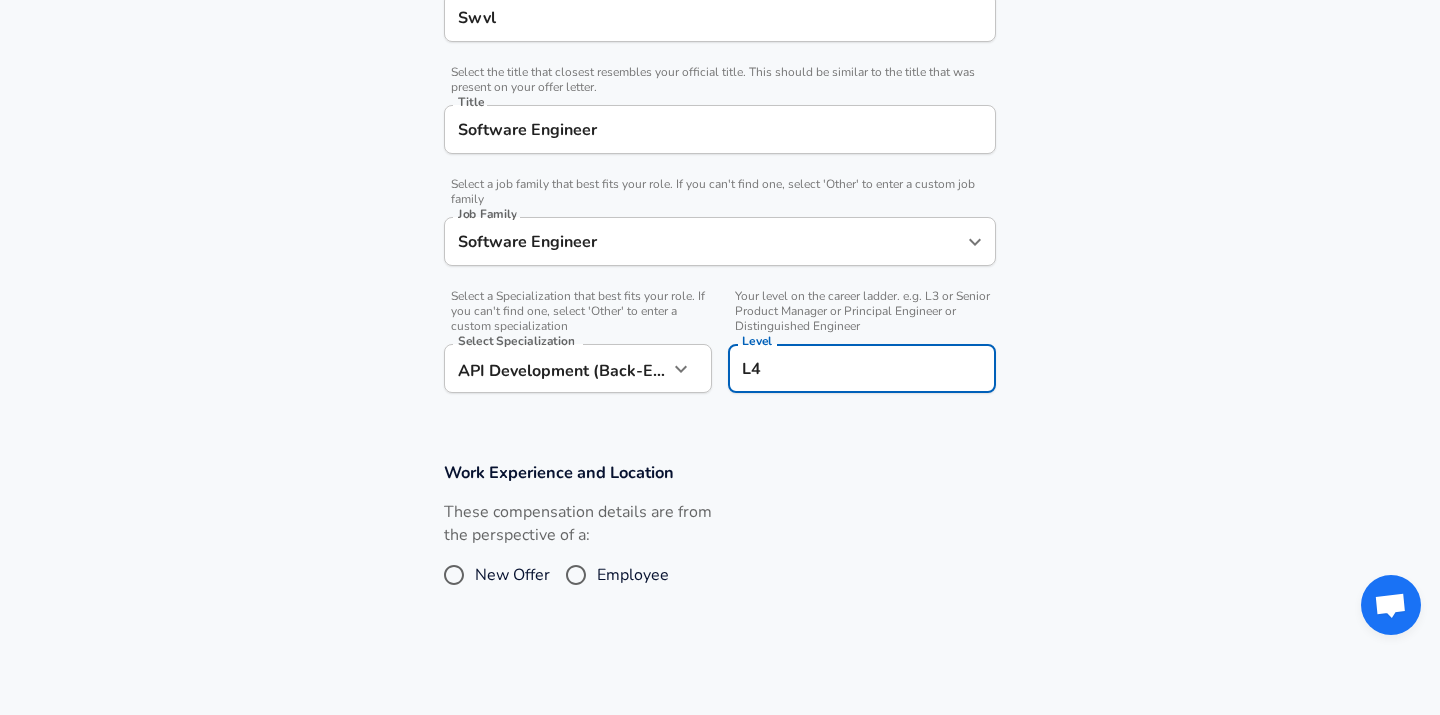 scroll, scrollTop: 475, scrollLeft: 0, axis: vertical 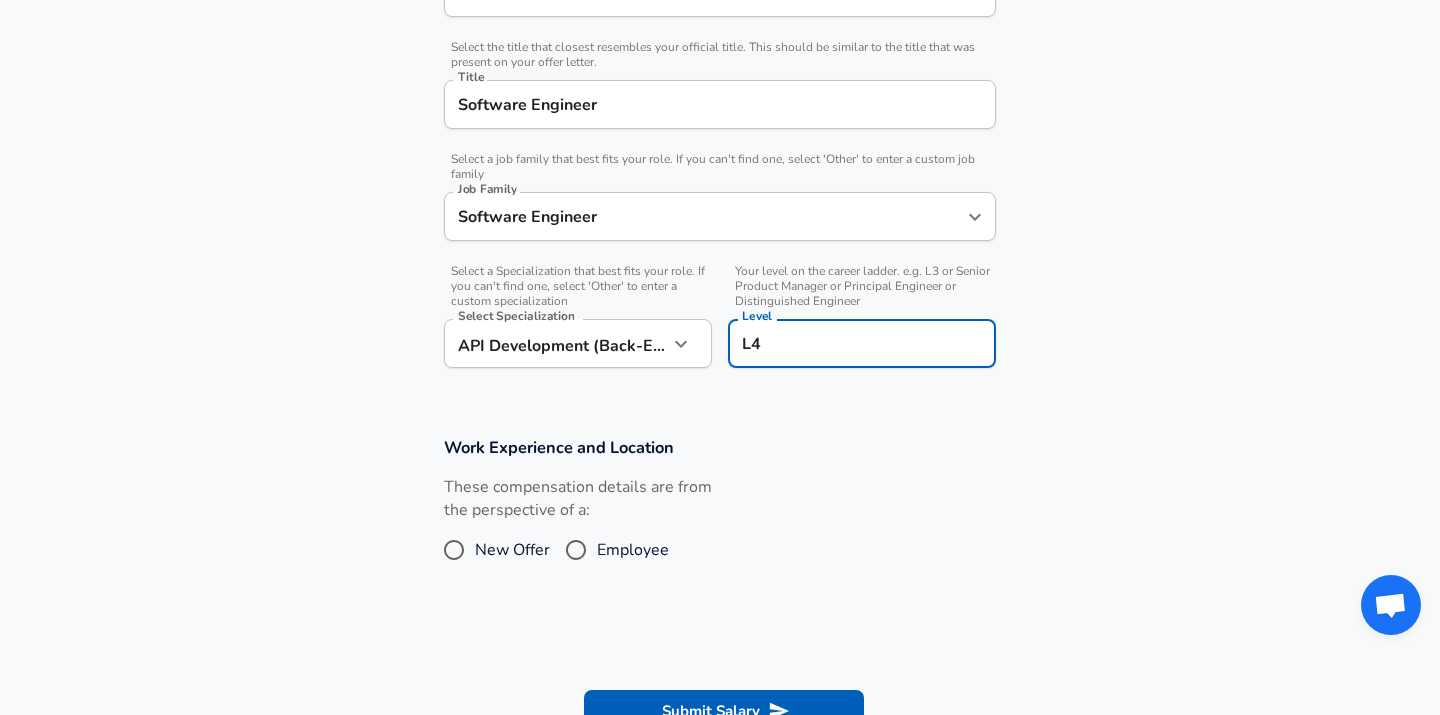 type on "L4" 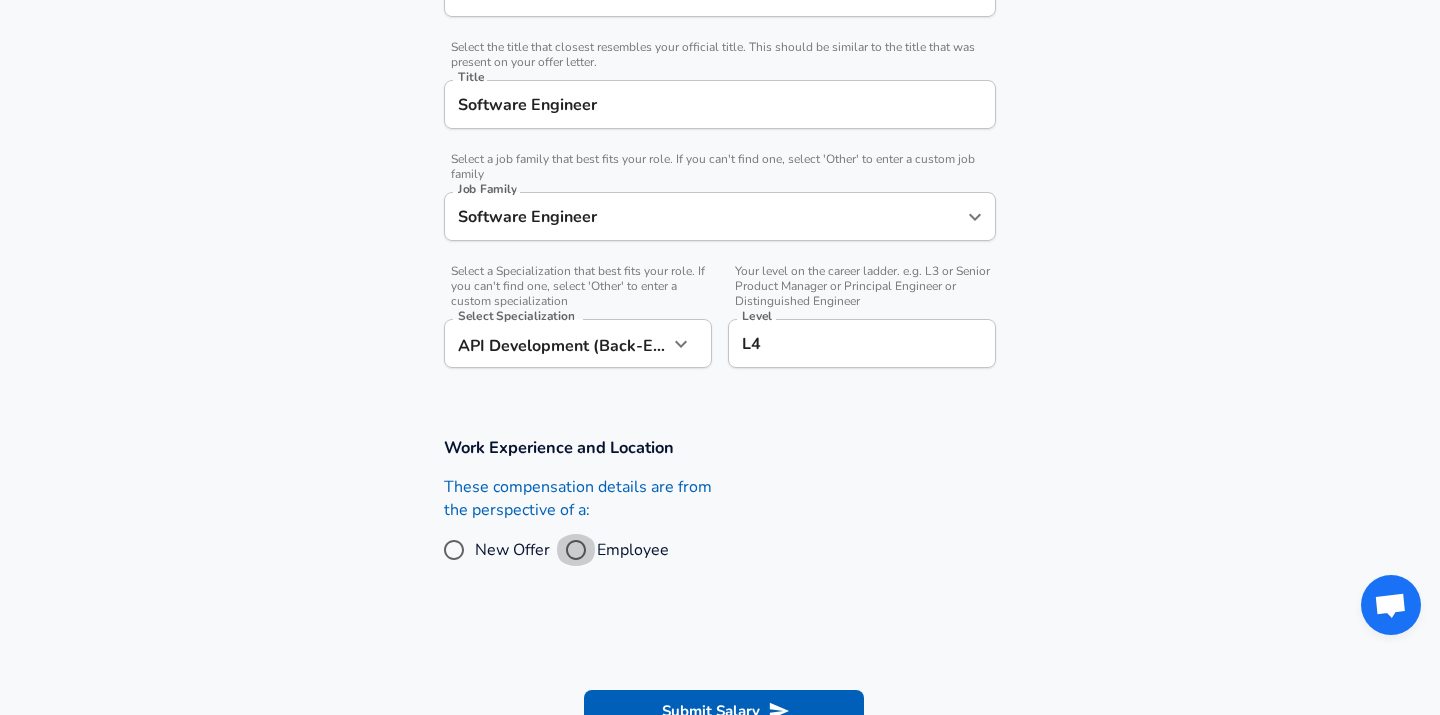 click on "Employee" at bounding box center [576, 550] 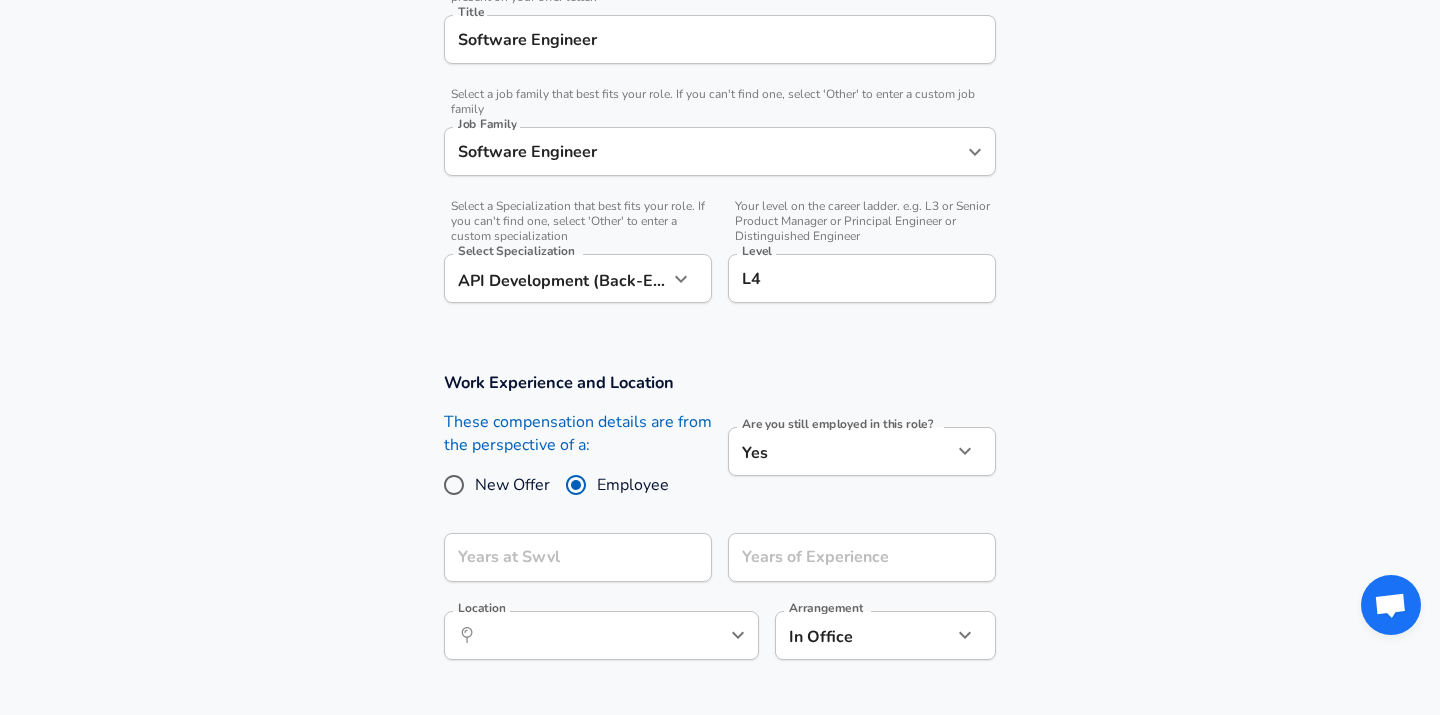 scroll, scrollTop: 565, scrollLeft: 0, axis: vertical 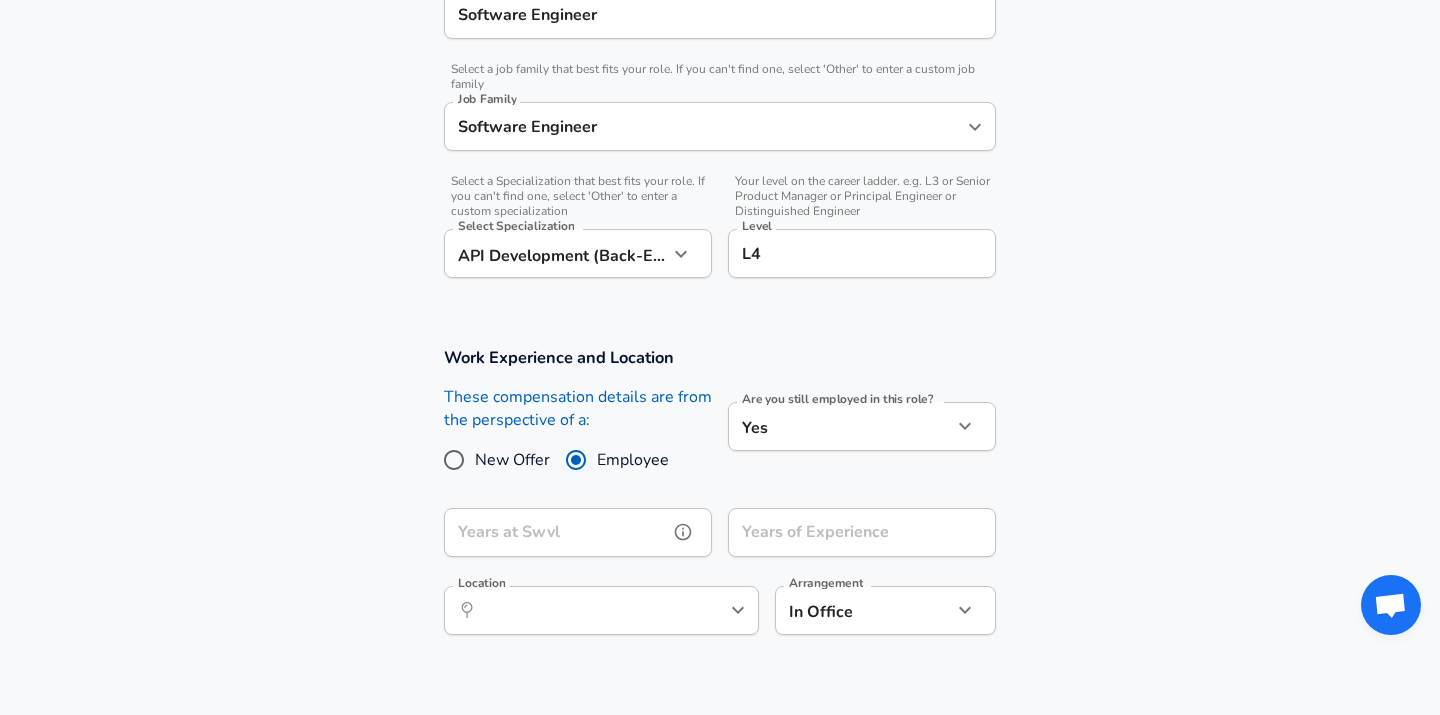 click on "Years at Swvl" at bounding box center [556, 532] 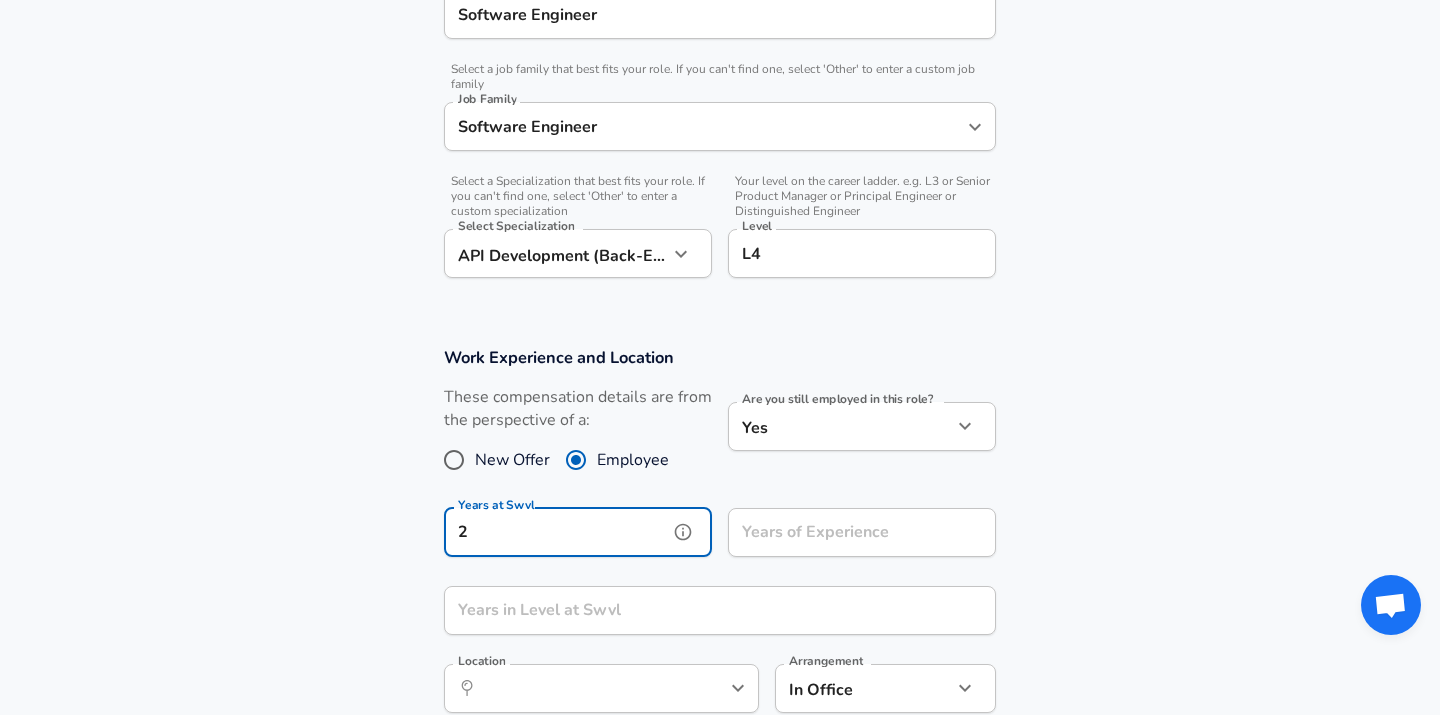type on "2" 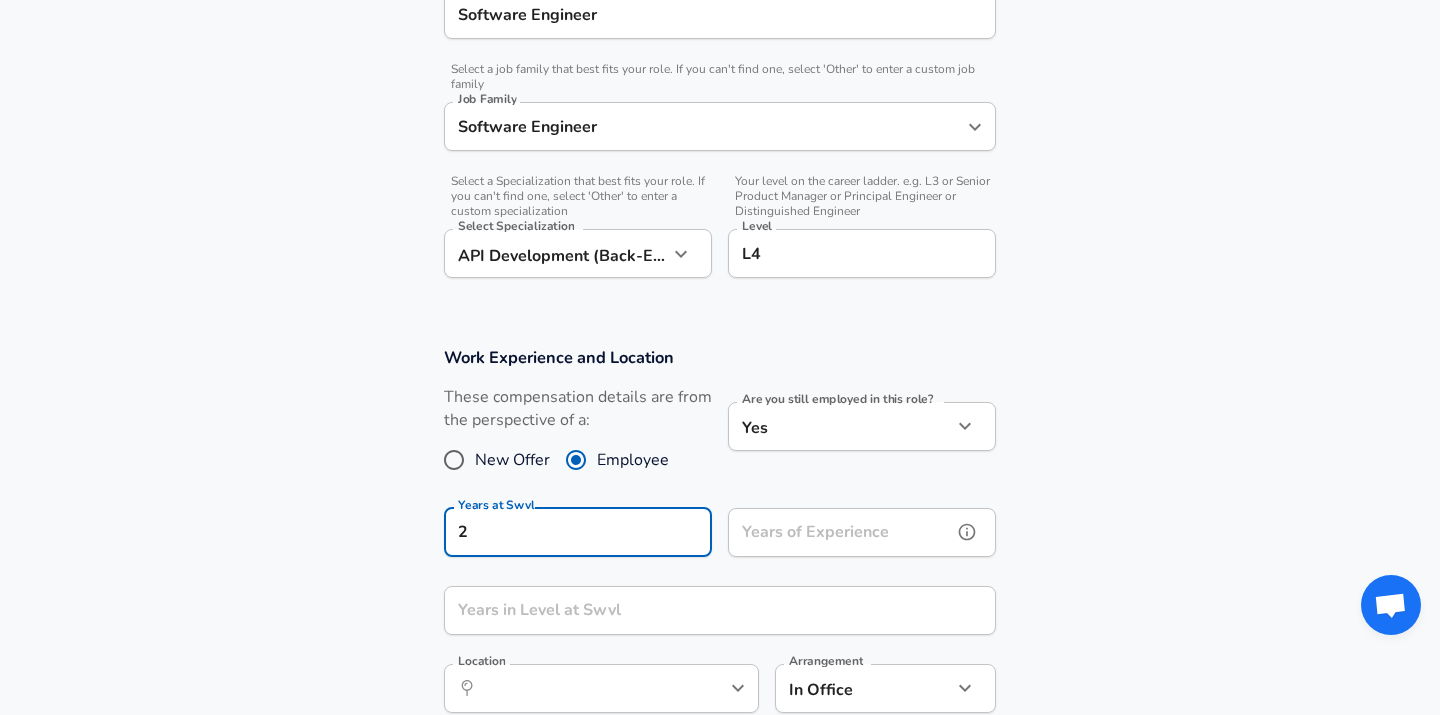 click on "Years of Experience" at bounding box center (840, 532) 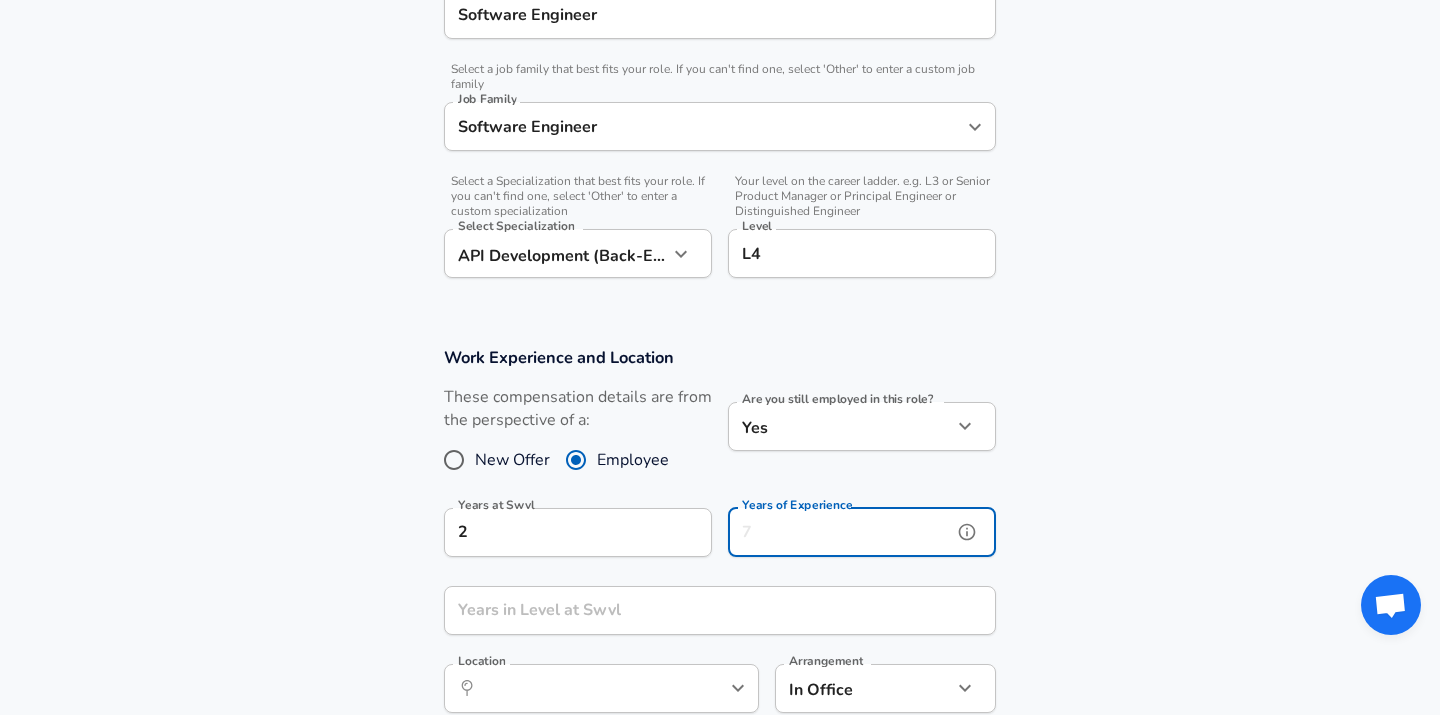 type on "6" 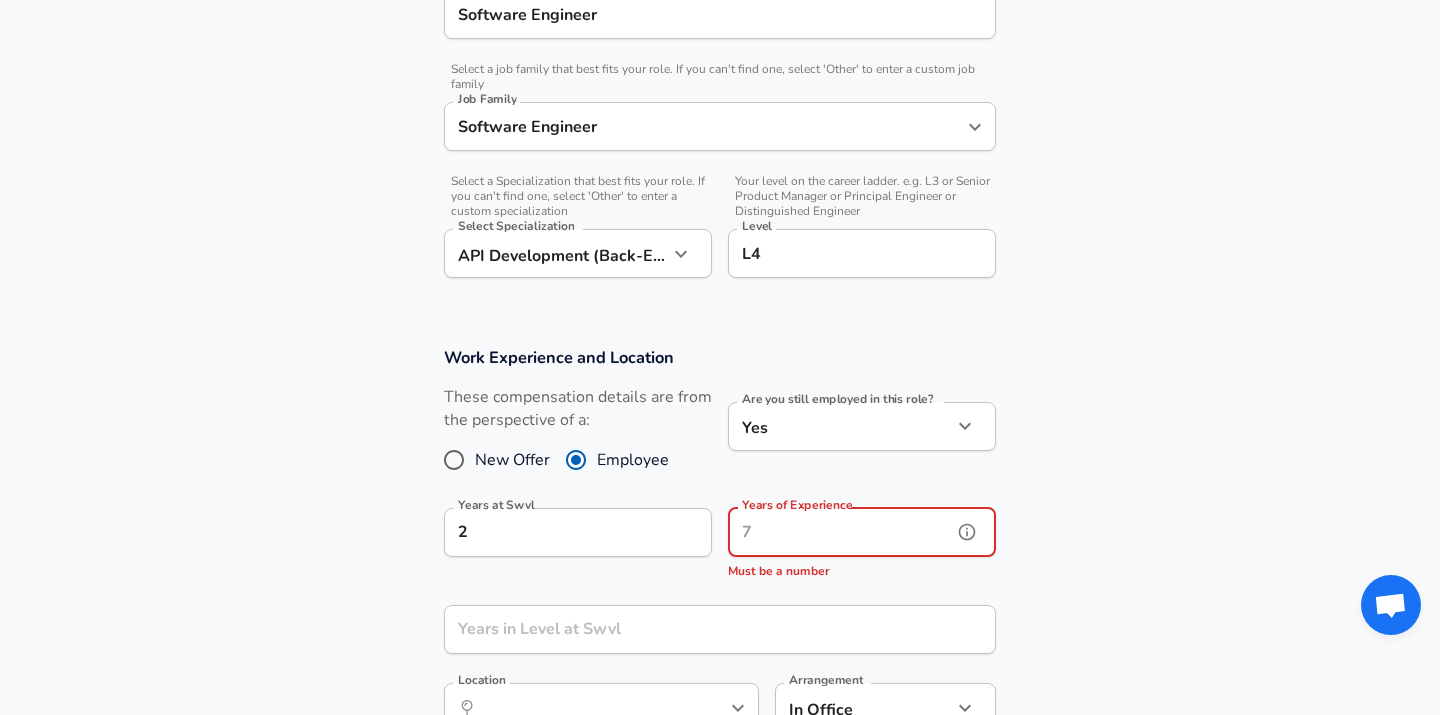 scroll, scrollTop: 0, scrollLeft: 0, axis: both 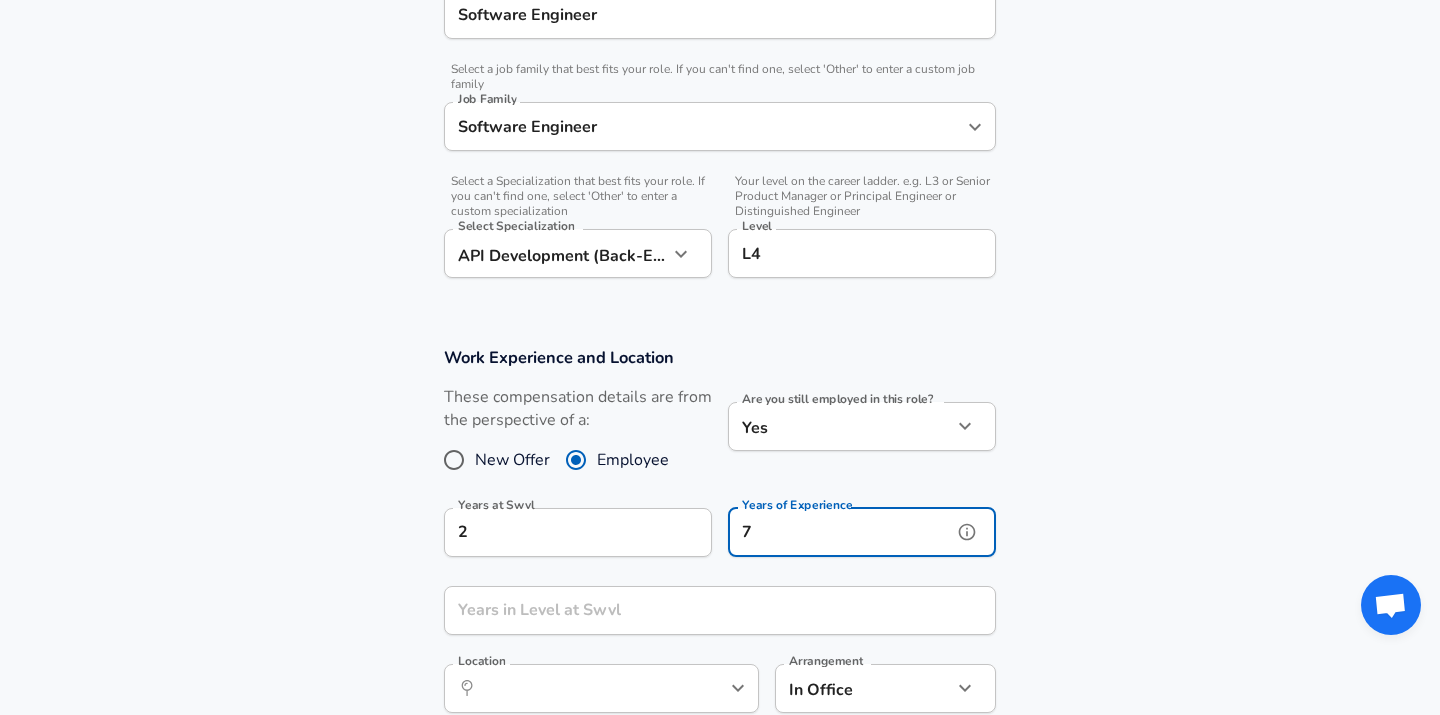 type on "7" 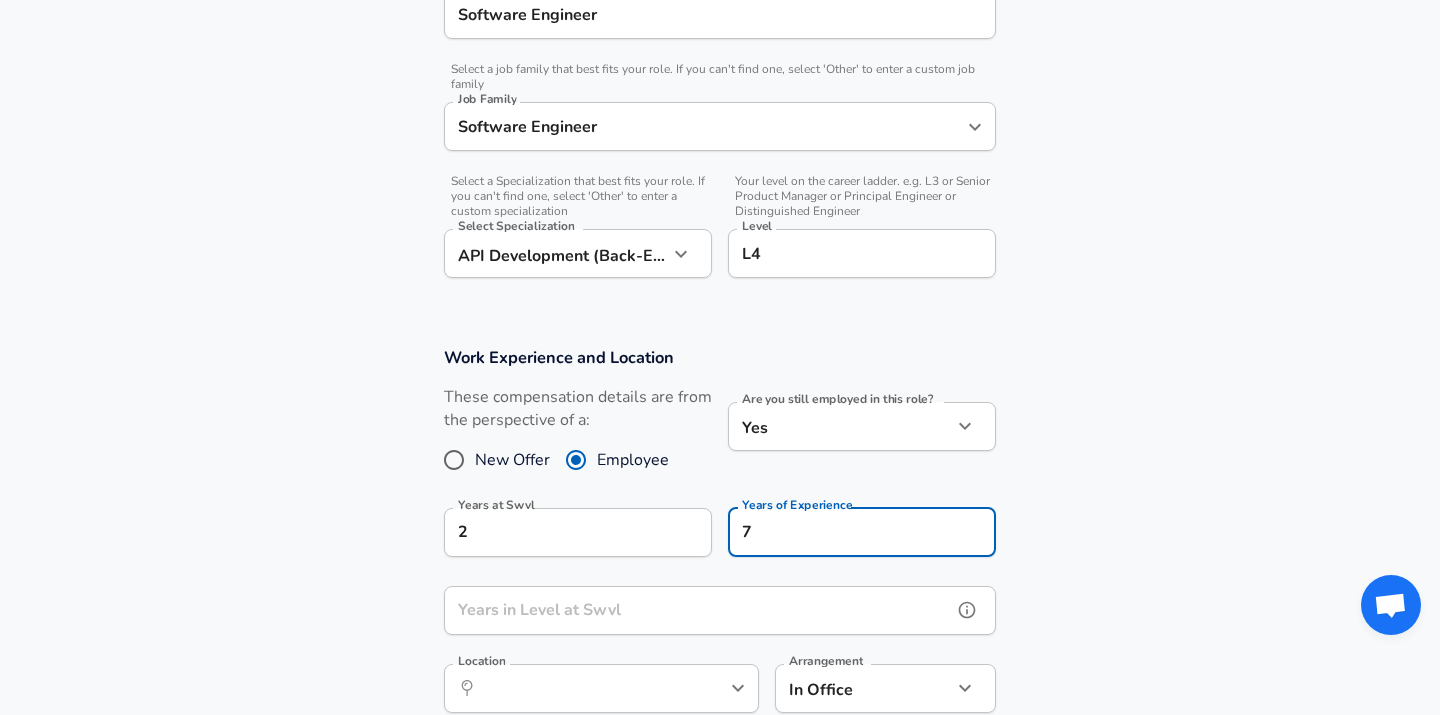 click on "Years in Level at Swvl" at bounding box center [698, 610] 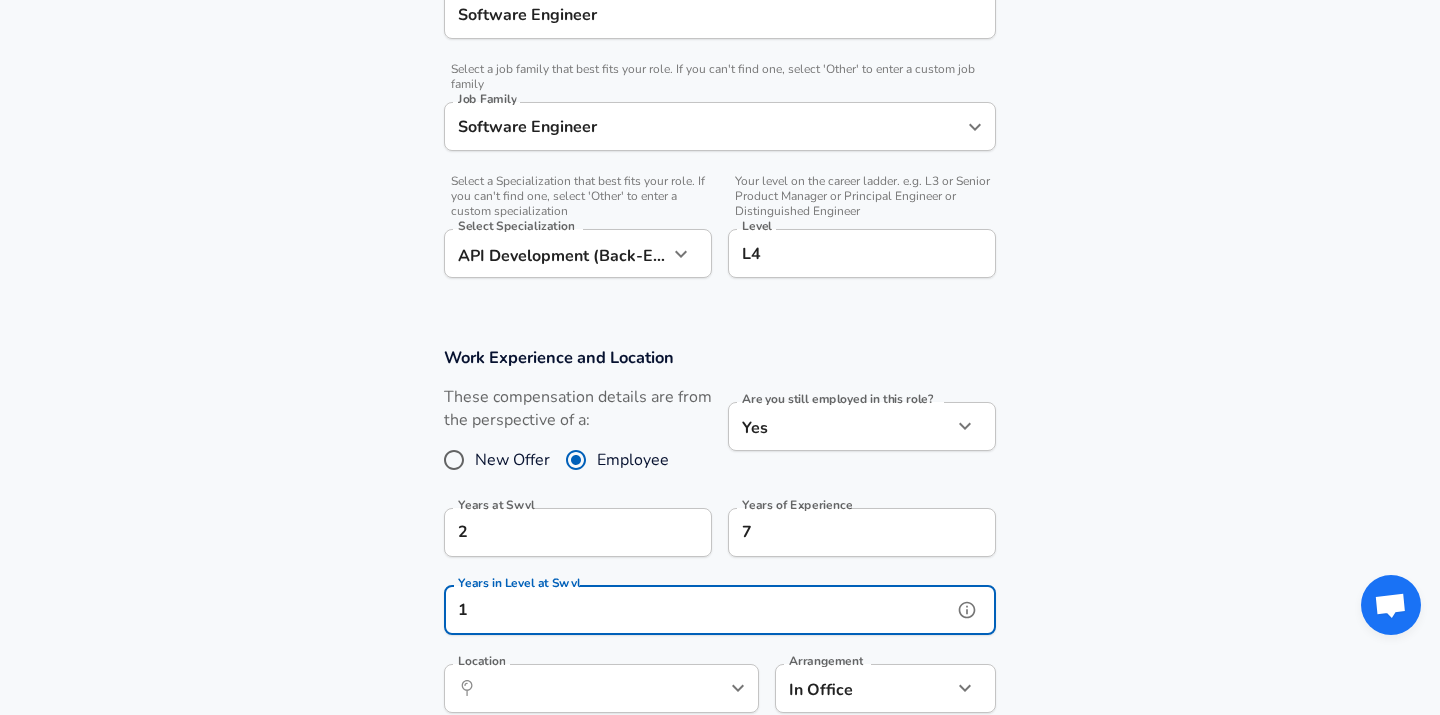 type on "1" 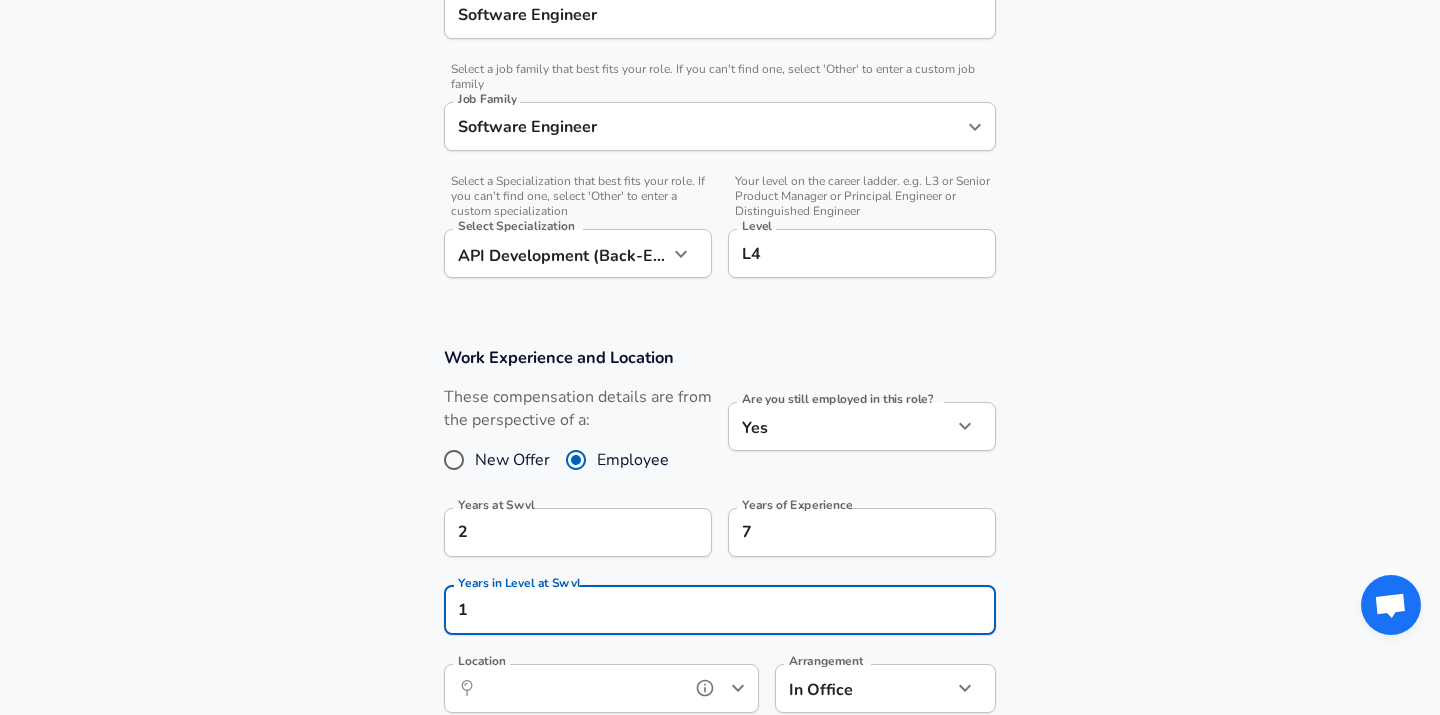 click on "Location" at bounding box center (579, 688) 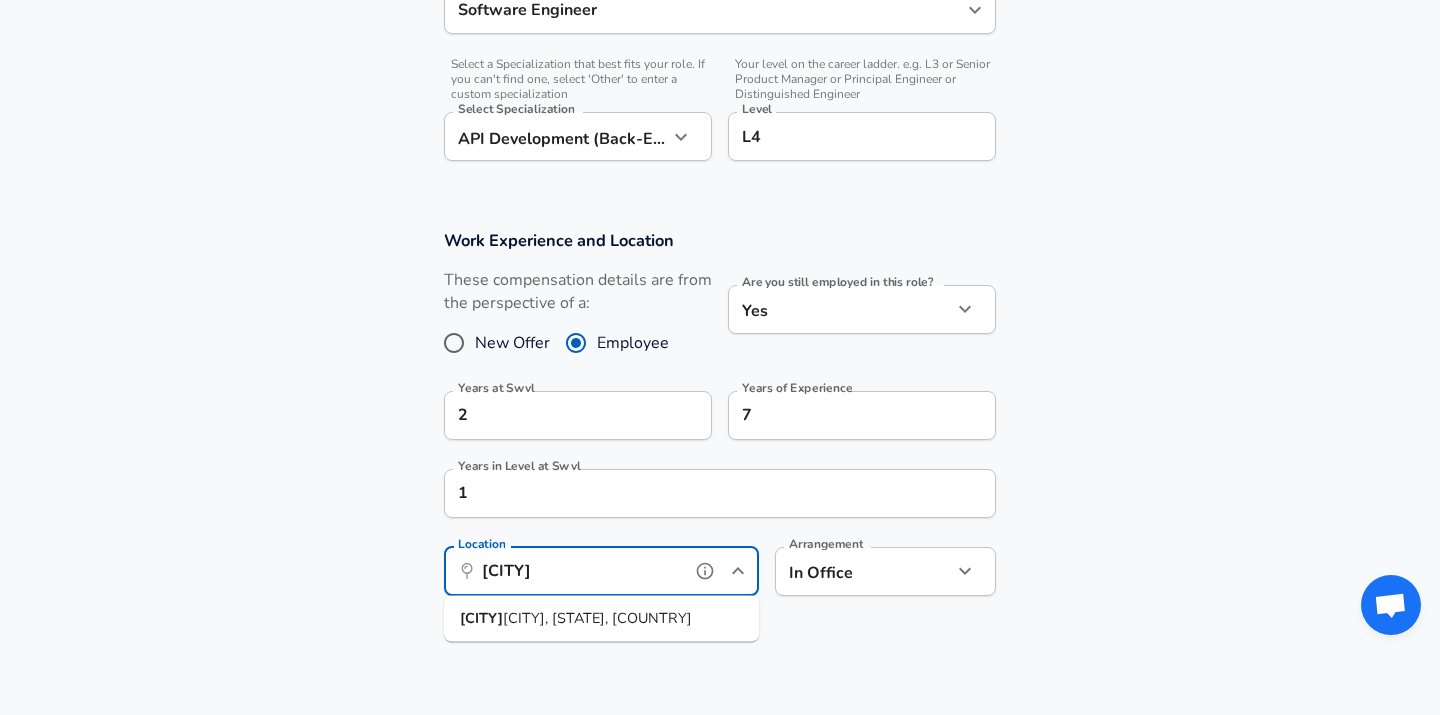 scroll, scrollTop: 683, scrollLeft: 0, axis: vertical 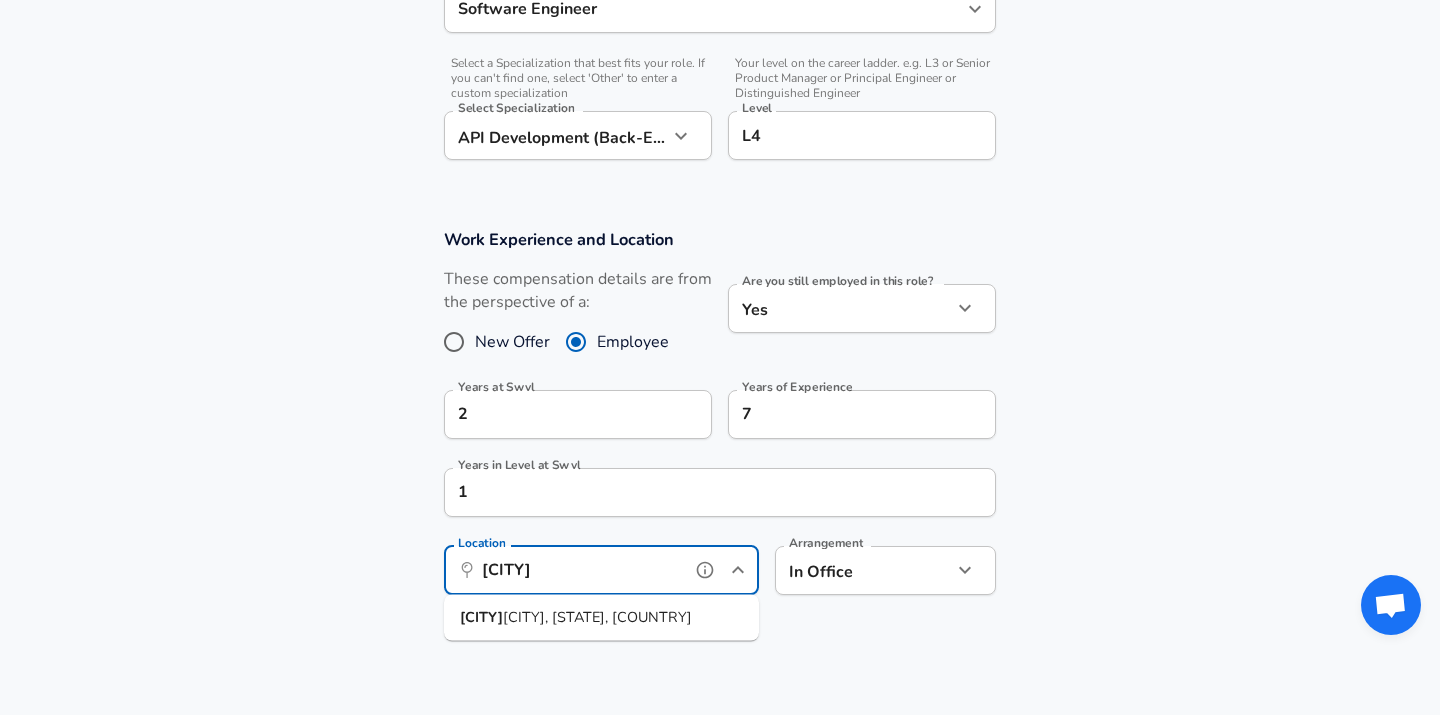 click on "[CITY], [STATE], [COUNTRY]" at bounding box center (601, 618) 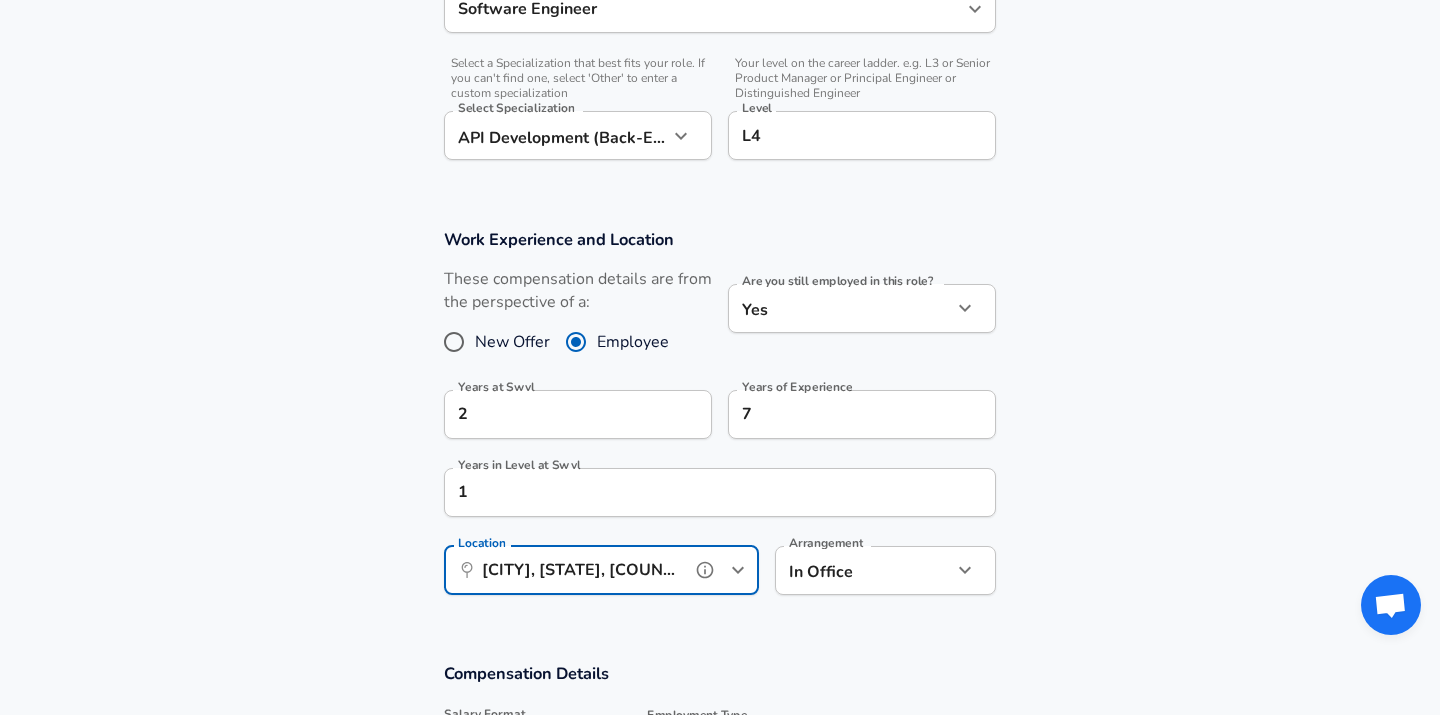 type on "[CITY], [STATE], [COUNTRY]" 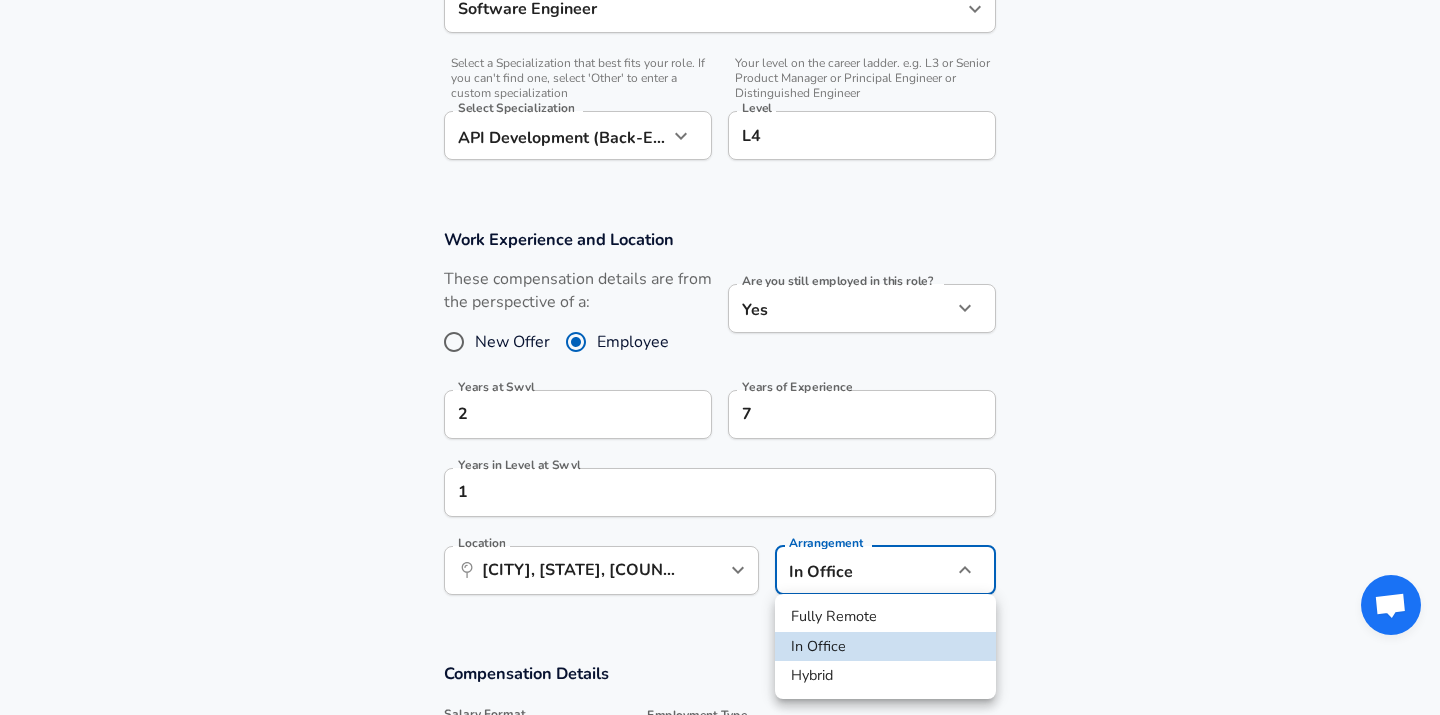 click on "Restart Add Your Salary Upload your offer letter to verify your submission Enhance Privacy and Anonymity No Automatically hides specific fields until there are enough submissions to safely display the full details. More Details Based on your submission and the data points that we have already collected, we will automatically hide and anonymize specific fields if there aren't enough data points to remain sufficiently anonymous. Company & Title Information Enter the company you received your offer from Company Swvl Company Select the title that closest resembles your official title. This should be similar to the title that was present on your offer letter. Title Software Engineer Title Select a job family that best fits your role. If you can't find one, select 'Other' to enter a custom job family Job Family Software Engineer Job Family Select a Specialization that best fits your role. If you can't find one, select 'Other' to enter a custom specialization Select Specialization Select Specialization" at bounding box center [720, -326] 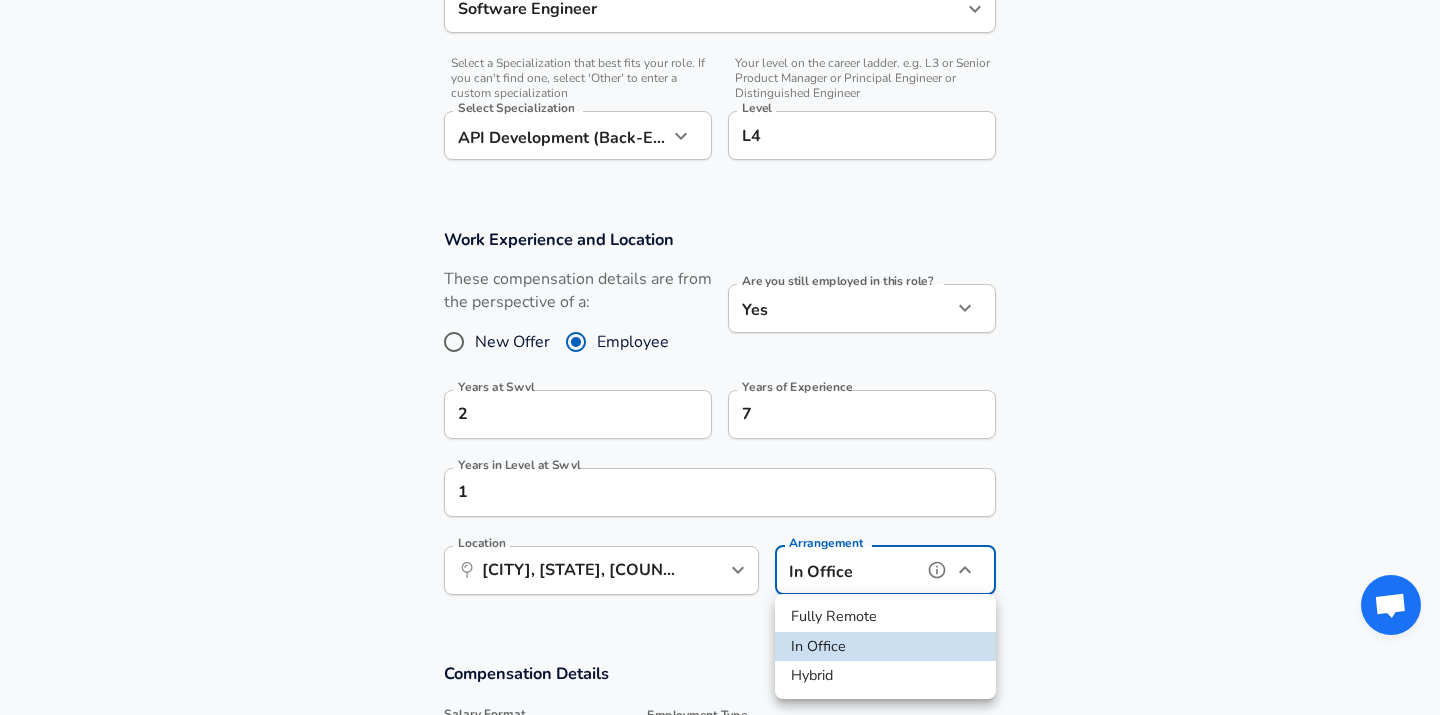 type on "remote" 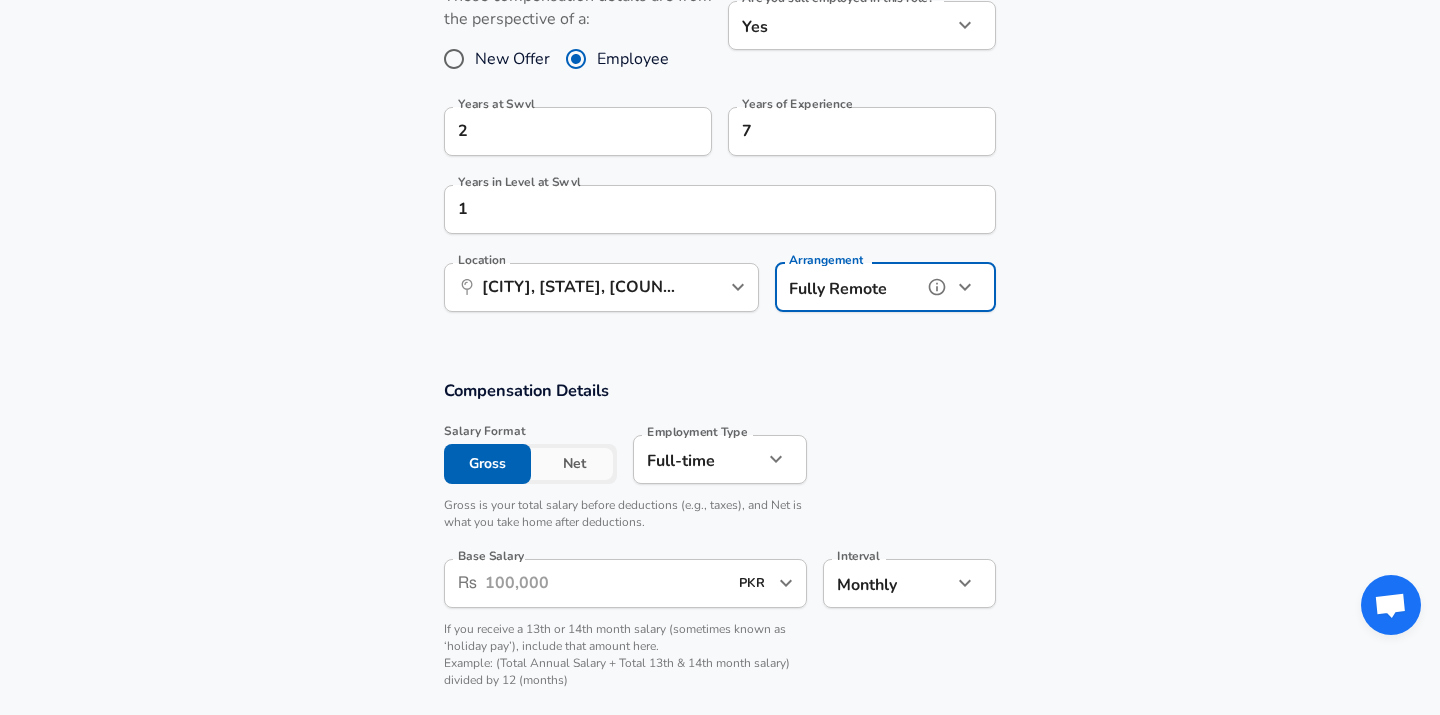 scroll, scrollTop: 975, scrollLeft: 0, axis: vertical 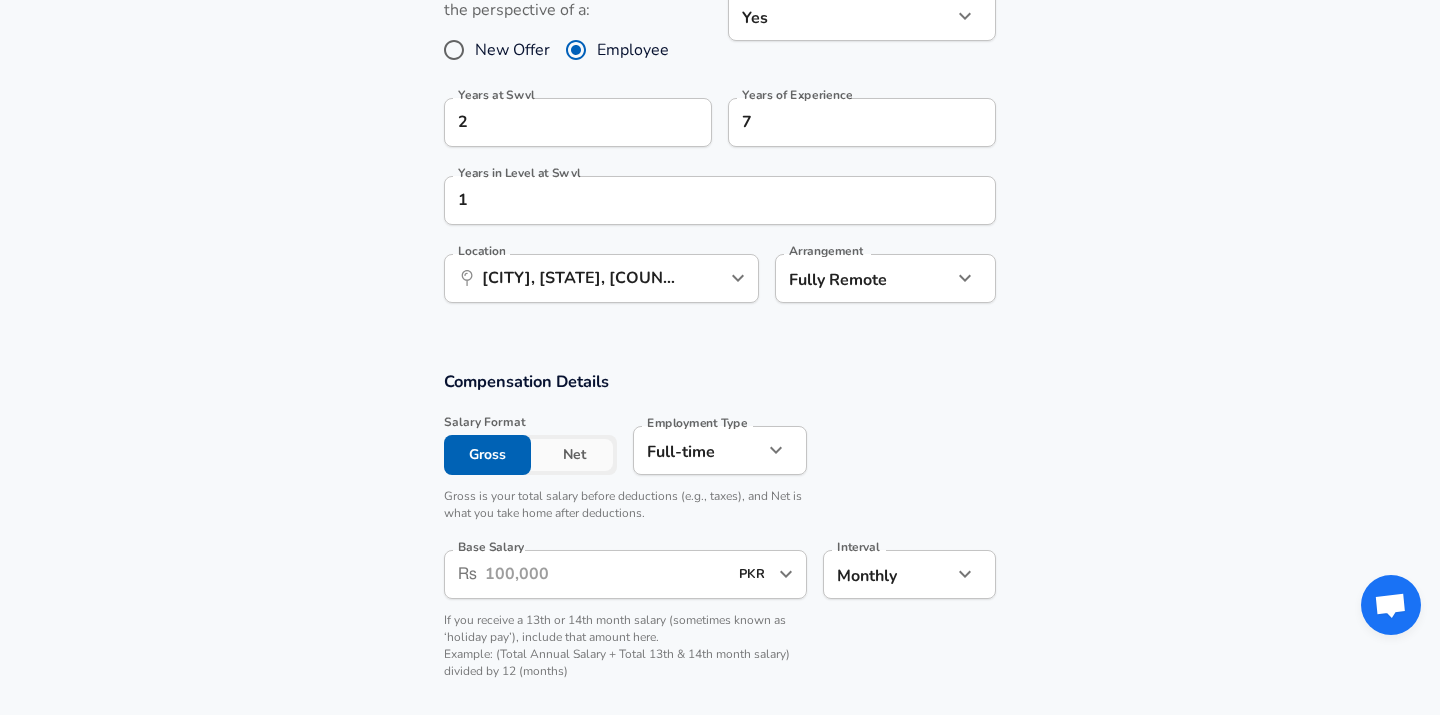 click on "Net" at bounding box center (574, 455) 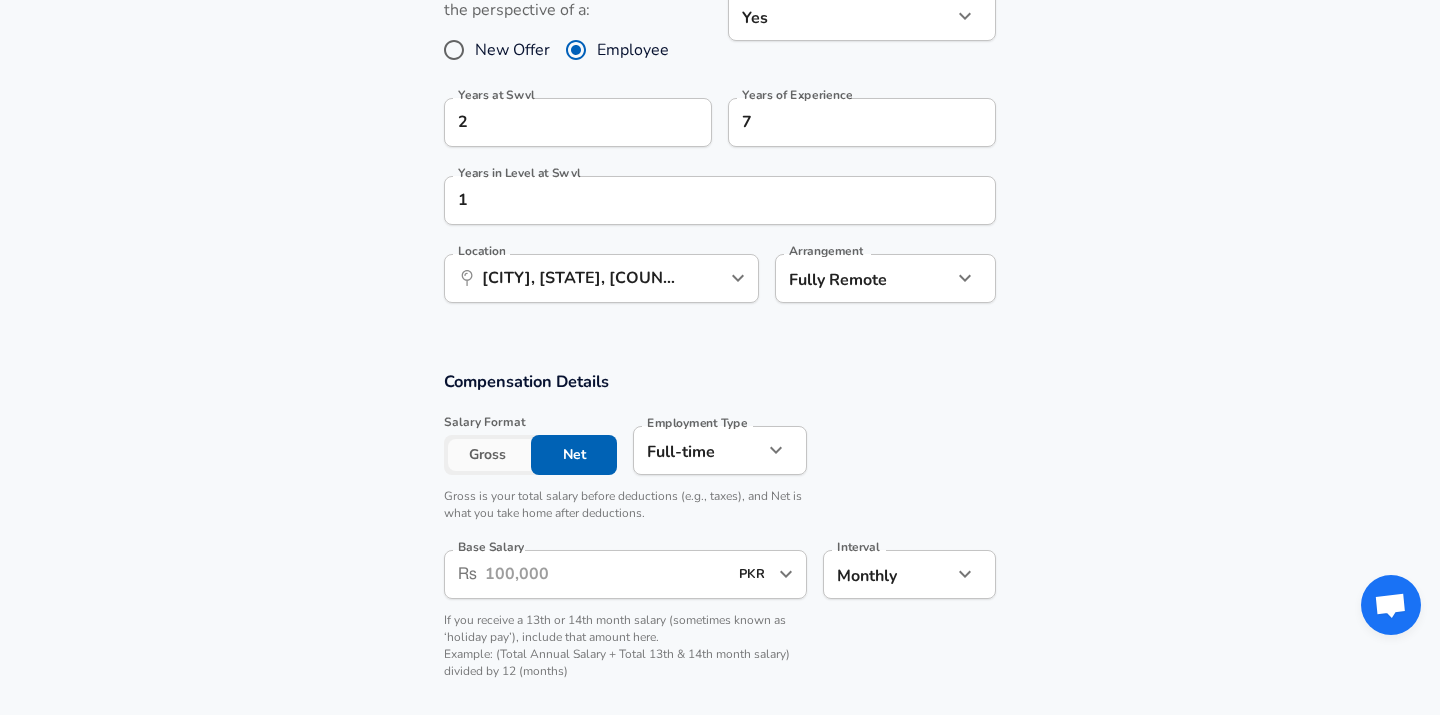 click on "Base Salary" at bounding box center [606, 574] 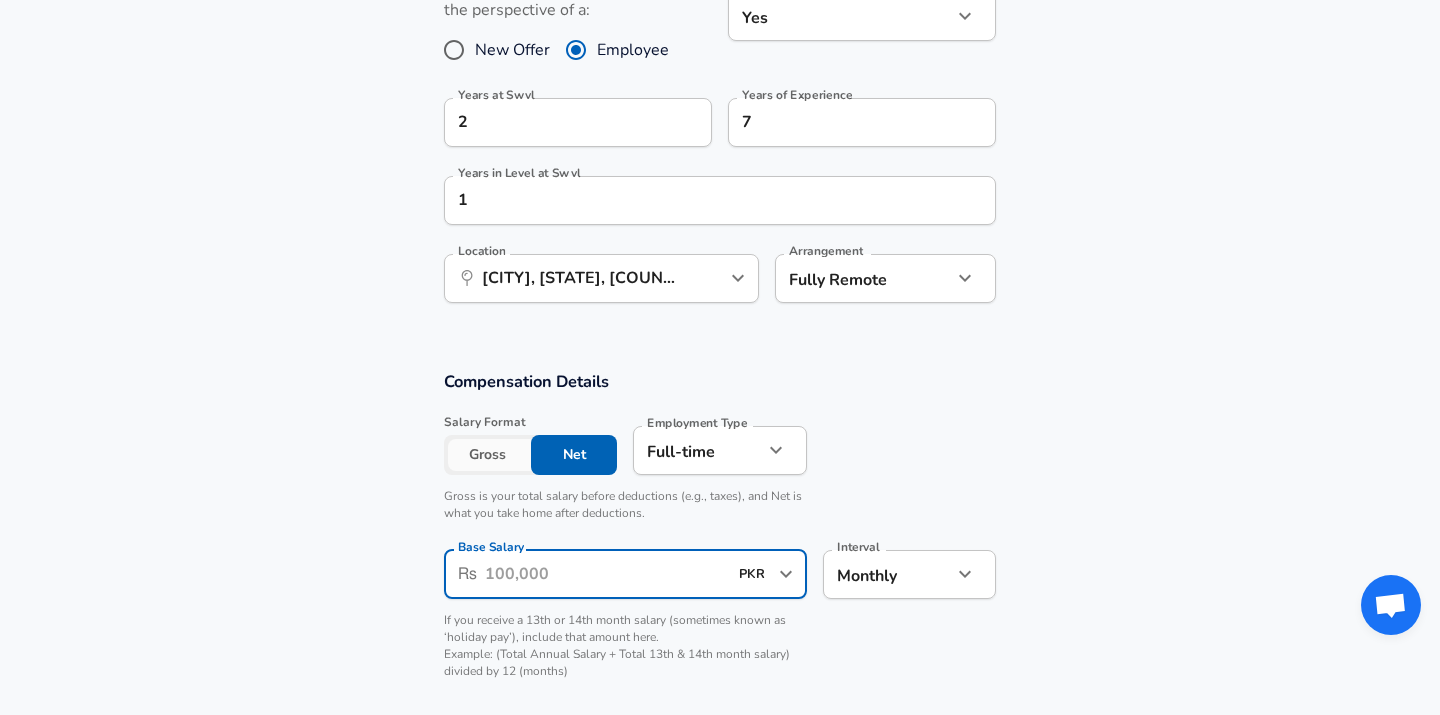click on "PKR" at bounding box center [753, 574] 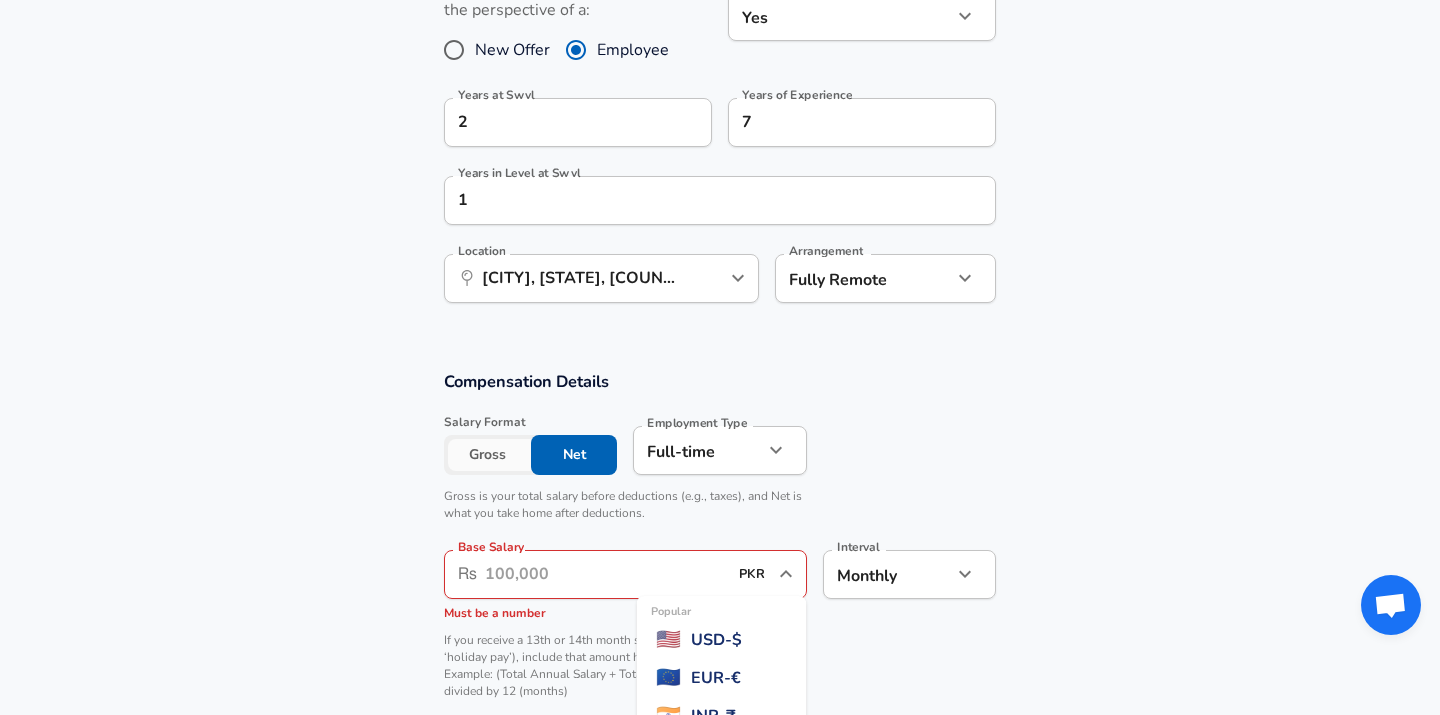 scroll, scrollTop: 4120, scrollLeft: 0, axis: vertical 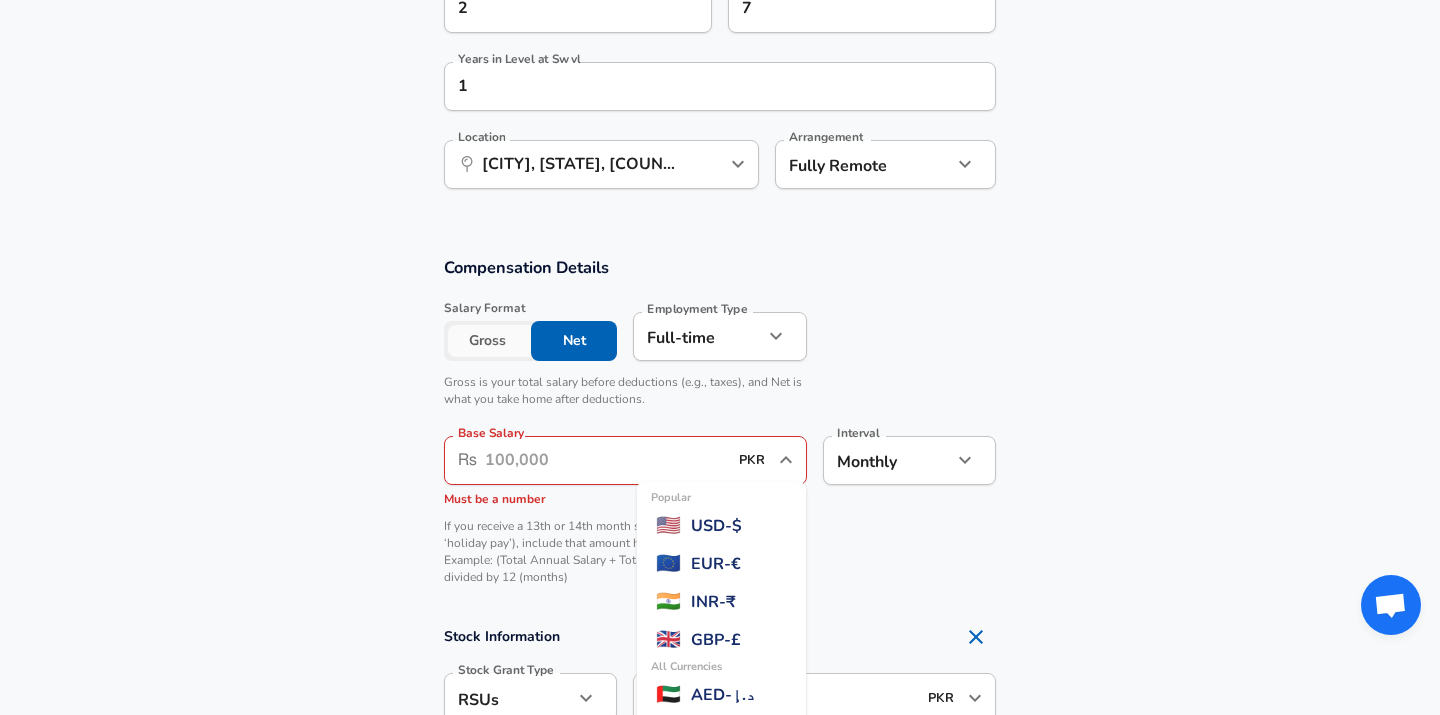 click on "USD  -  $" at bounding box center (716, 526) 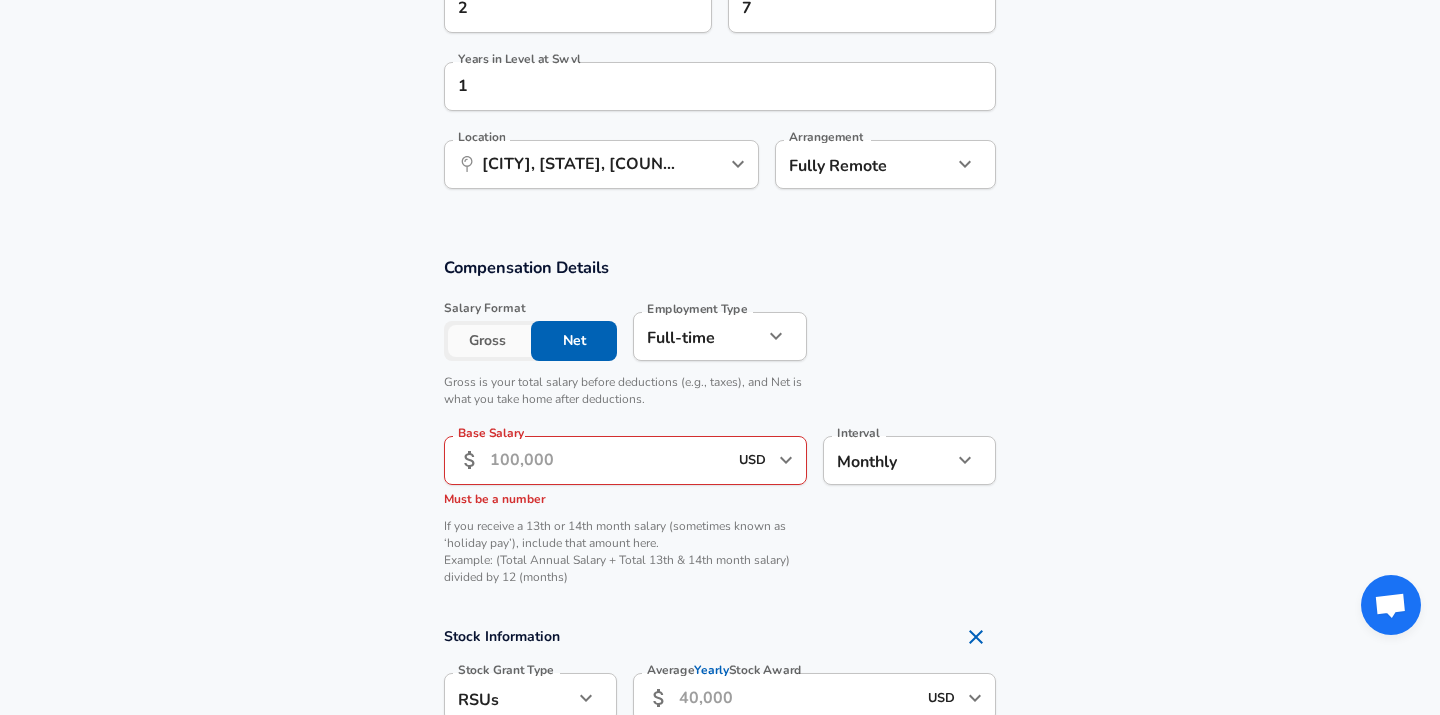 click on "Base Salary" at bounding box center [608, 460] 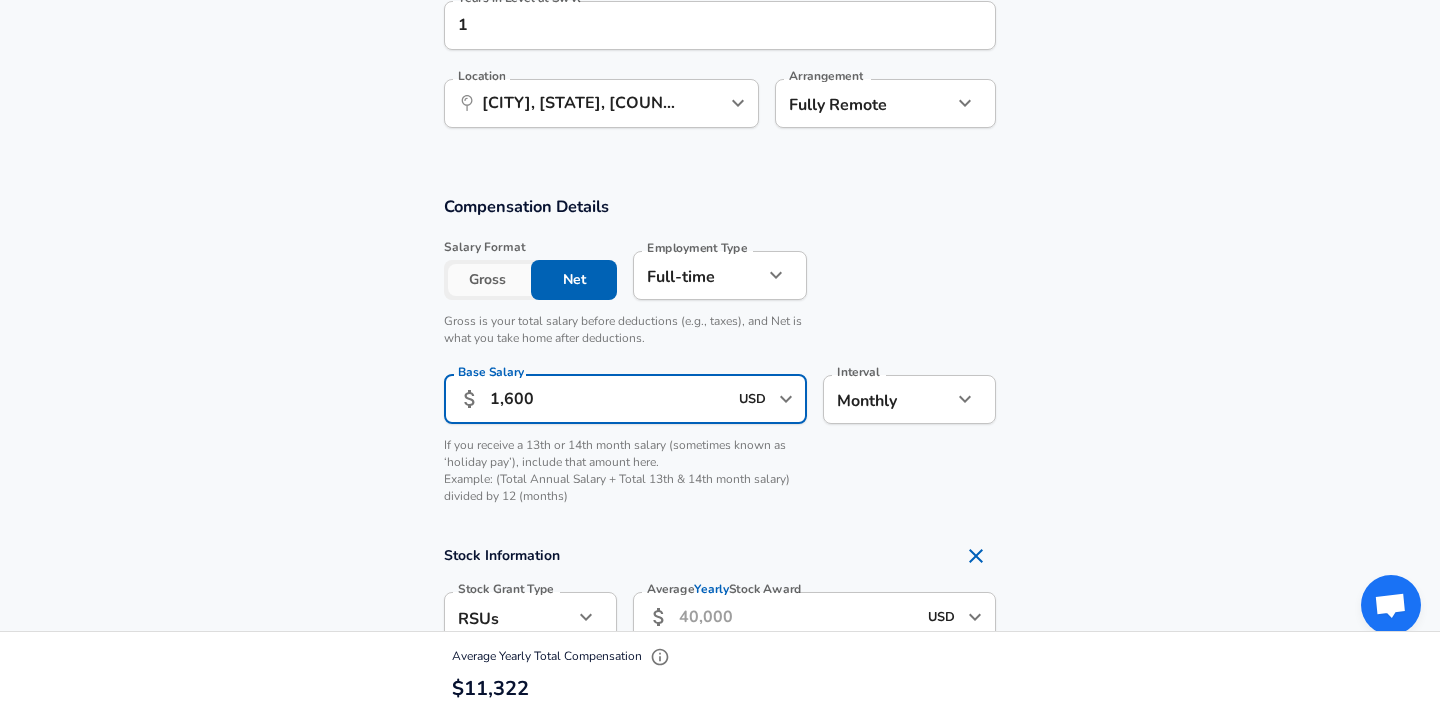 scroll, scrollTop: 1151, scrollLeft: 0, axis: vertical 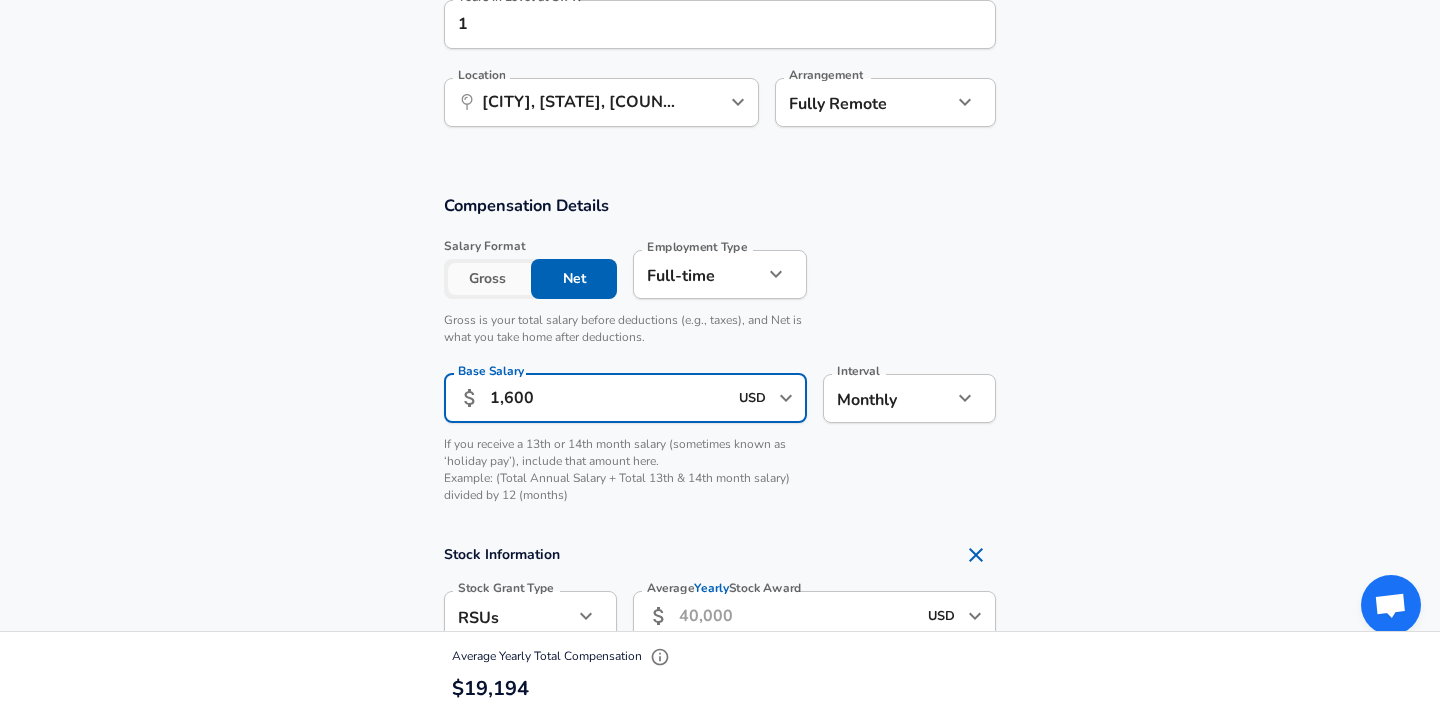 type on "1,600" 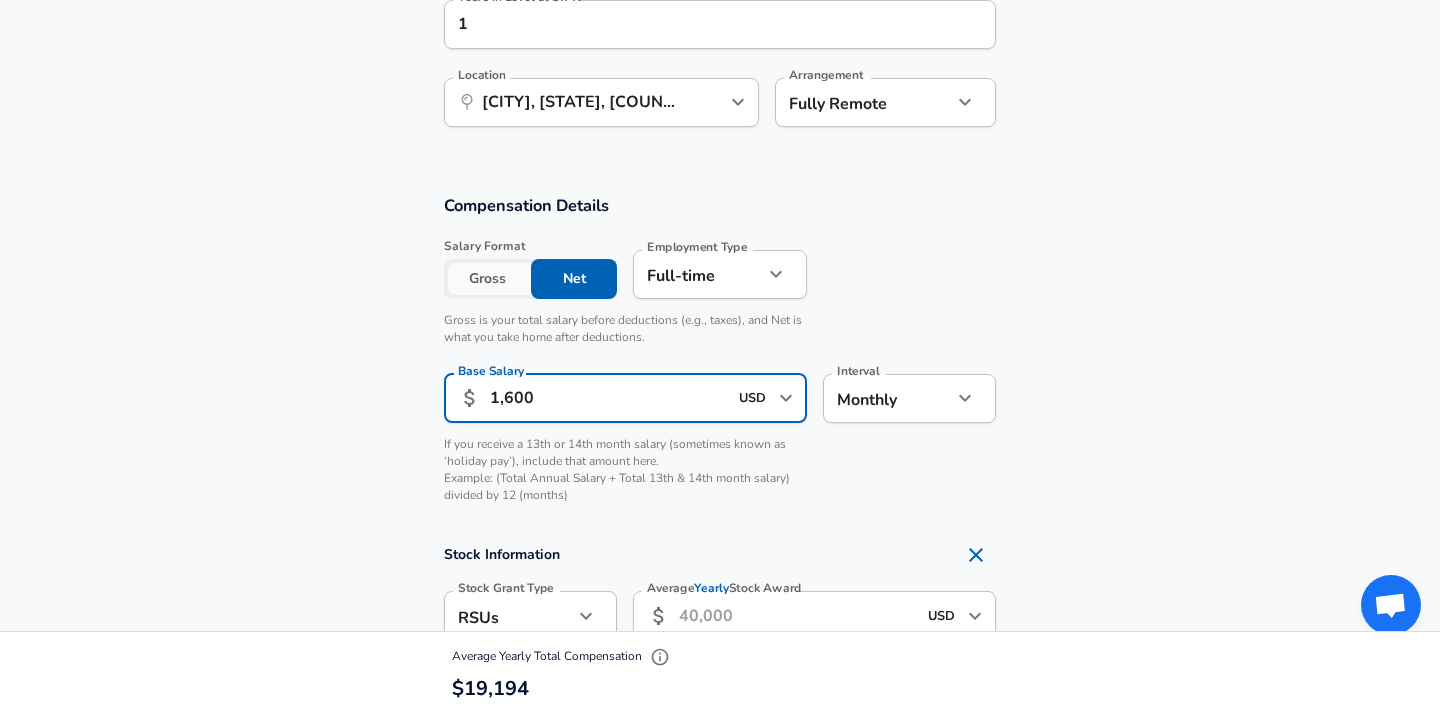 click on "Restart Add Your Salary Upload your offer letter to verify your submission Enhance Privacy and Anonymity No Automatically hides specific fields until there are enough submissions to safely display the full details. More Details Based on your submission and the data points that we have already collected, we will automatically hide and anonymize specific fields if there aren't enough data points to remain sufficiently anonymous. Company & Title Information Enter the company you received your offer from Company Swvl Company Select the title that closest resembles your official title. This should be similar to the title that was present on your offer letter. Title Software Engineer Title Select a job family that best fits your role. If you can't find one, select 'Other' to enter a custom job family Job Family Software Engineer Job Family Select a Specialization that best fits your role. If you can't find one, select 'Other' to enter a custom specialization Select Specialization Select Specialization" at bounding box center [720, -794] 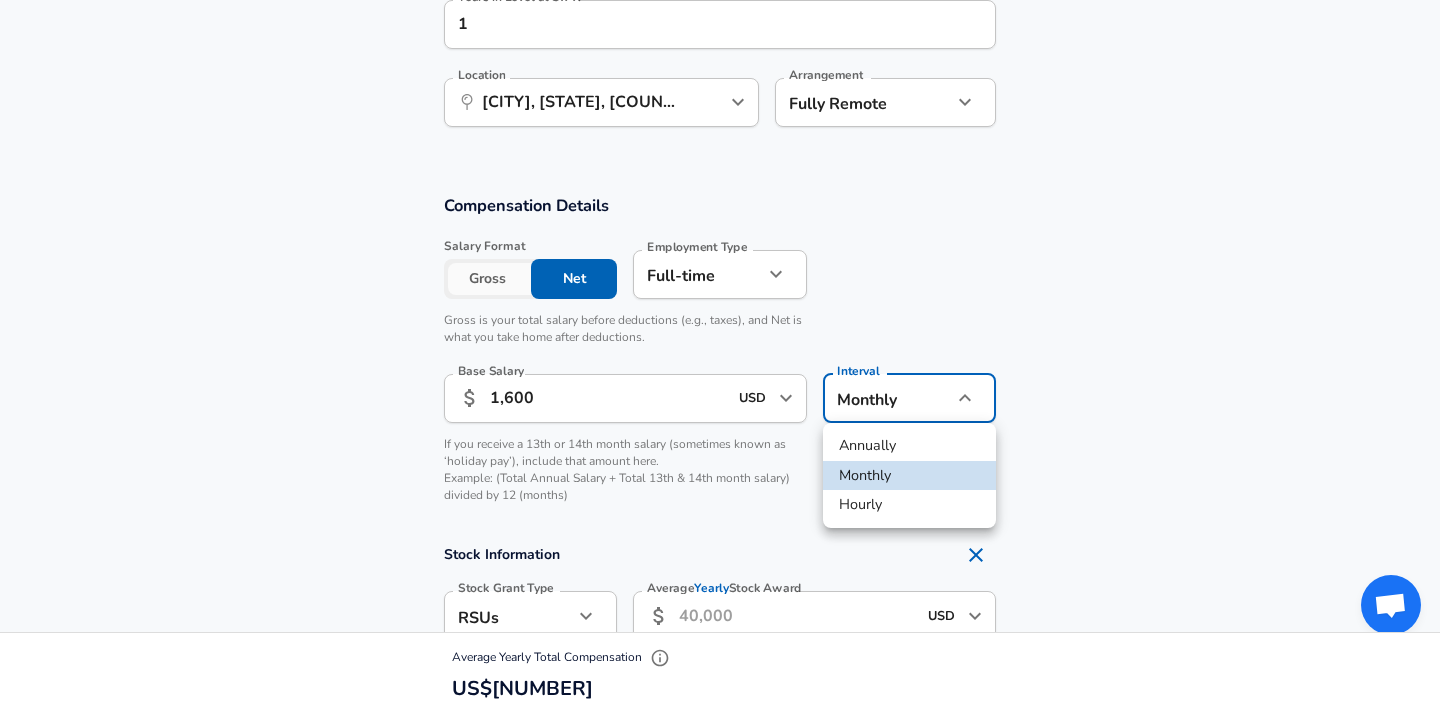 click at bounding box center (720, 357) 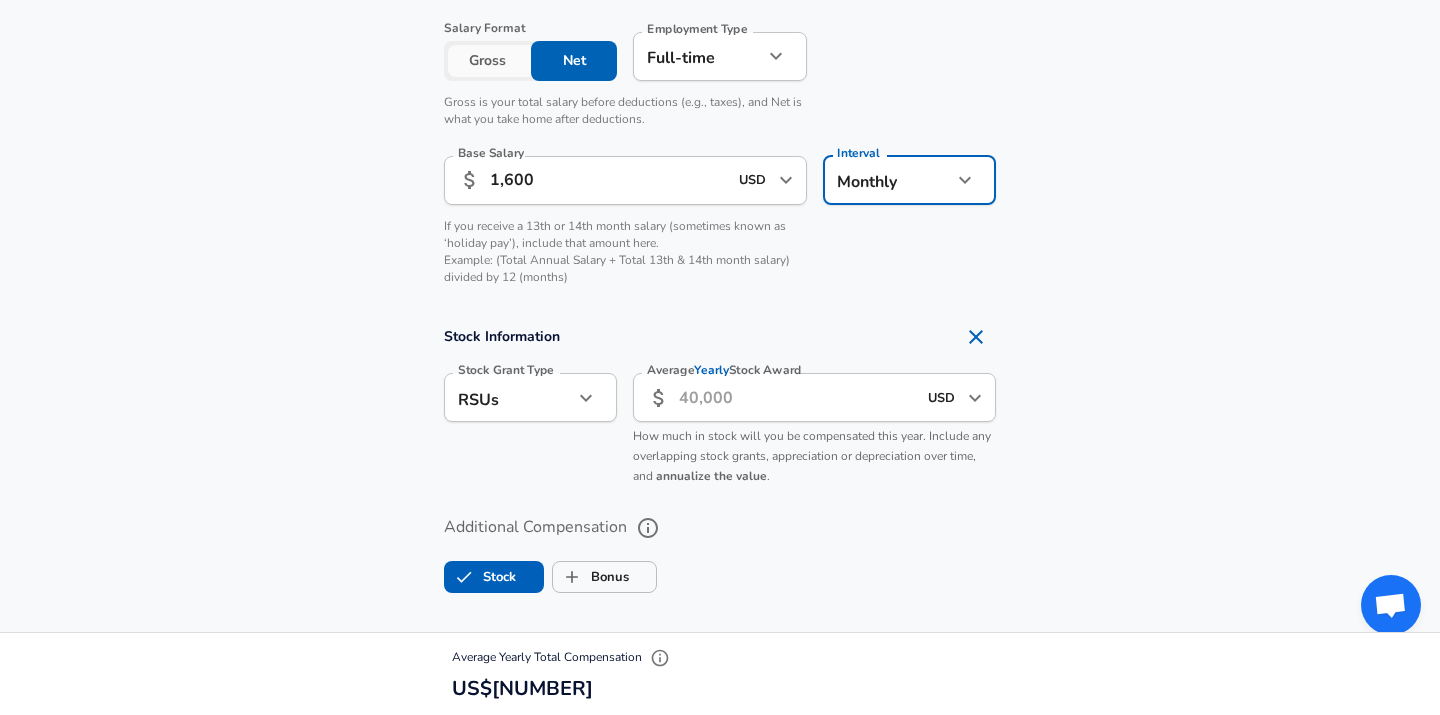 scroll, scrollTop: 1404, scrollLeft: 0, axis: vertical 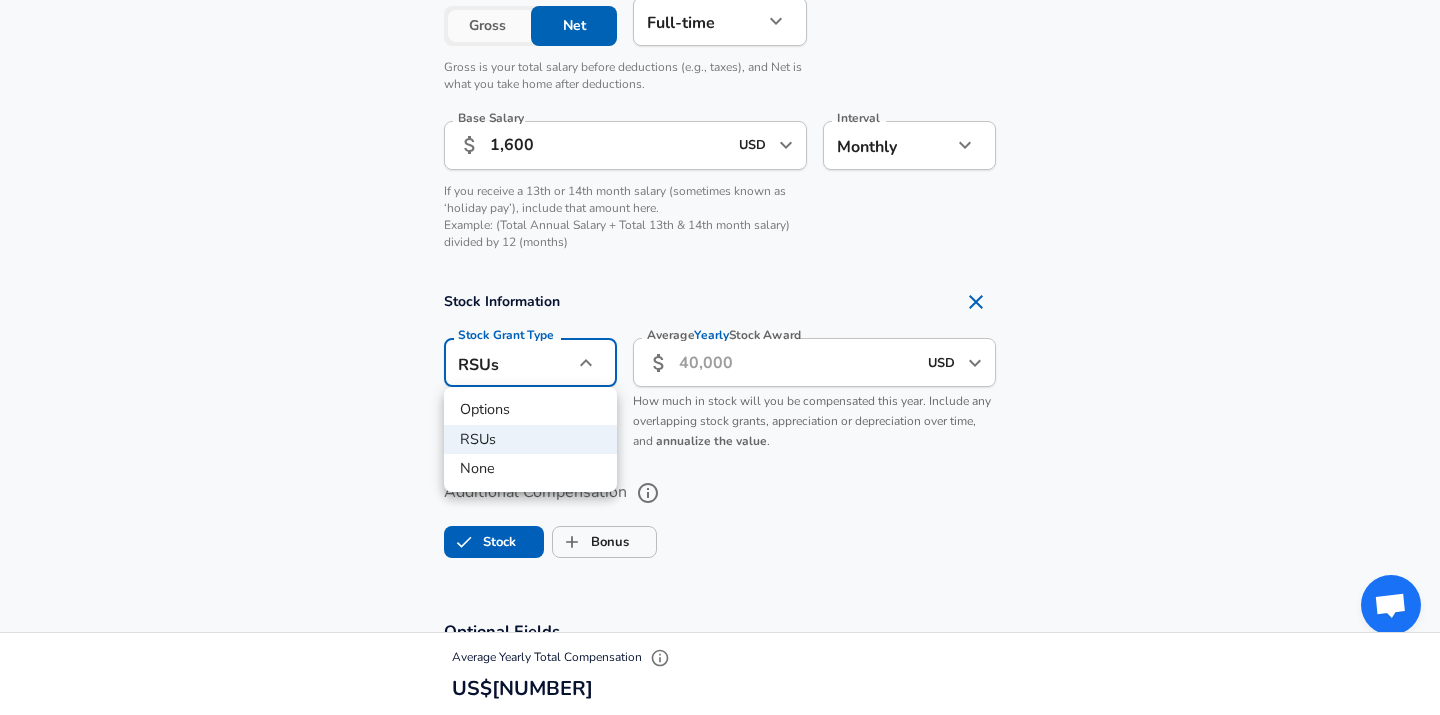 click on "Restart Add Your Salary Upload your offer letter to verify your submission Enhance Privacy and Anonymity No Automatically hides specific fields until there are enough submissions to safely display the full details. More Details Based on your submission and the data points that we have already collected, we will automatically hide and anonymize specific fields if there aren't enough data points to remain sufficiently anonymous. Company & Title Information Enter the company you received your offer from Company Swvl Company Select the title that closest resembles your official title. This should be similar to the title that was present on your offer letter. Title Software Engineer Title Select a job family that best fits your role. If you can't find one, select 'Other' to enter a custom job family Job Family Software Engineer Job Family Select a Specialization that best fits your role. If you can't find one, select 'Other' to enter a custom specialization Select Specialization Select Specialization" at bounding box center [720, -1047] 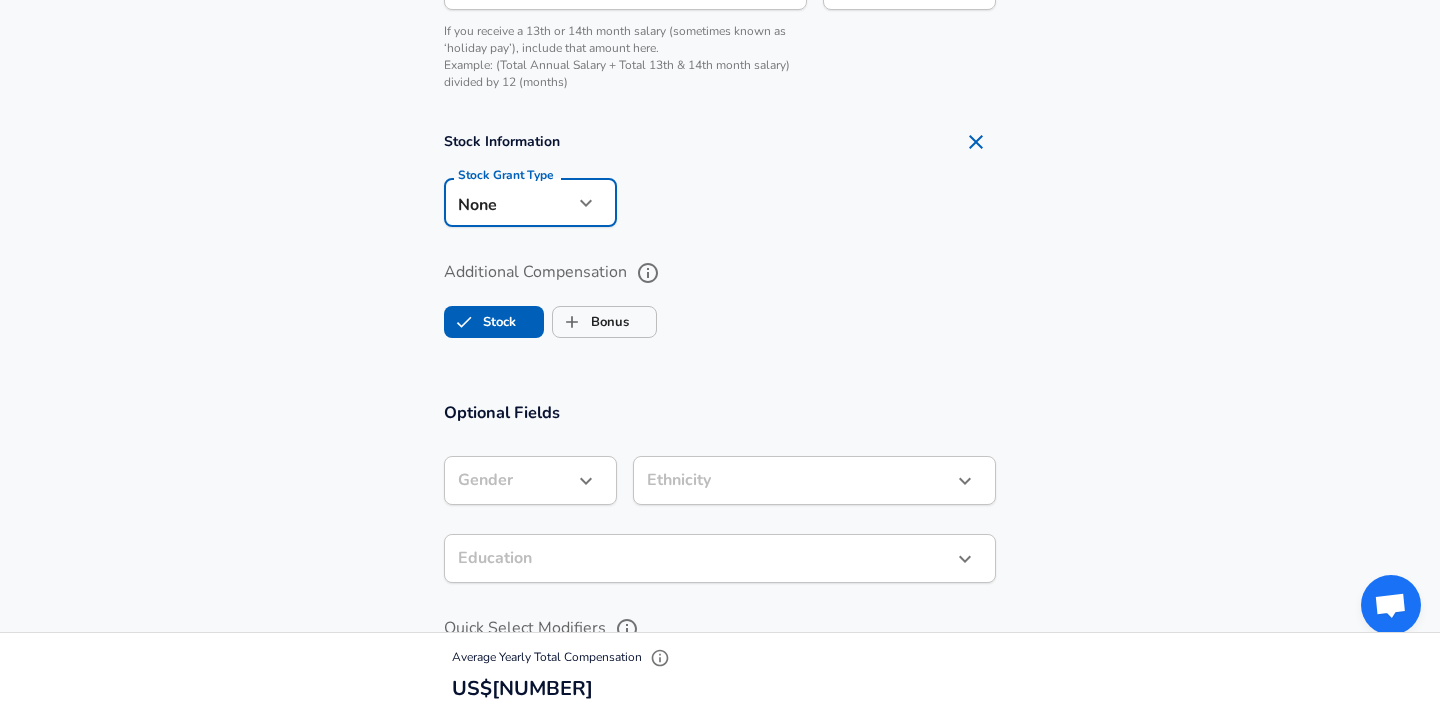 scroll, scrollTop: 1576, scrollLeft: 0, axis: vertical 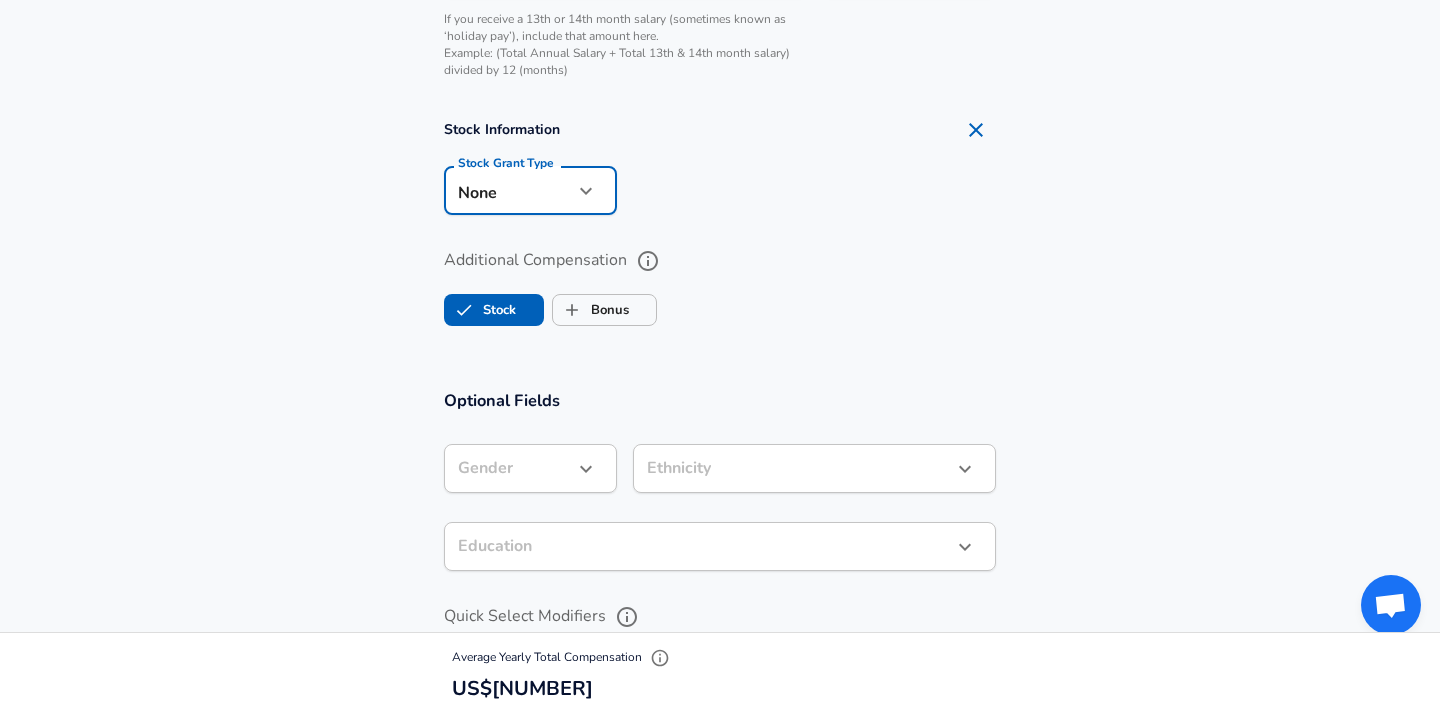 click on "Stock" at bounding box center [494, 310] 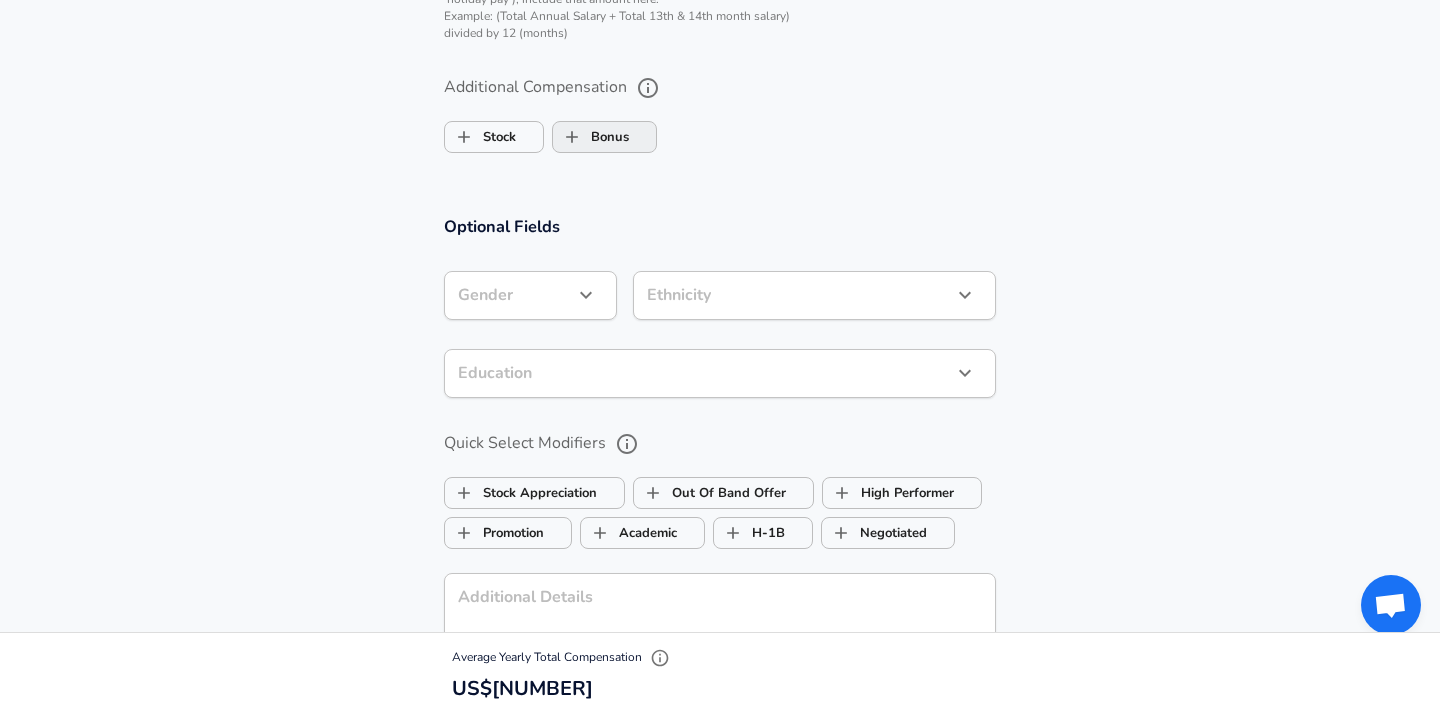 scroll, scrollTop: 1616, scrollLeft: 0, axis: vertical 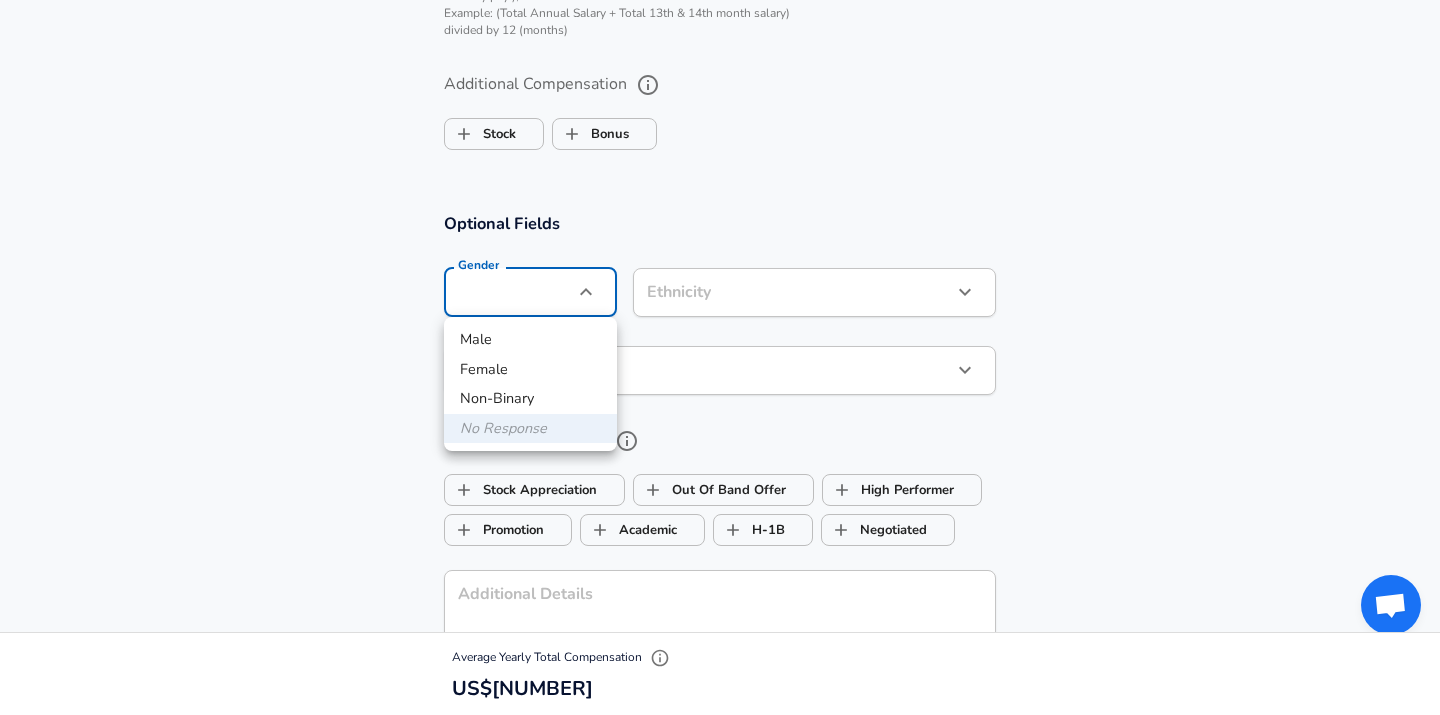 click on "Restart Add Your Salary Upload your offer letter to verify your submission Enhance Privacy and Anonymity No Automatically hides specific fields until there are enough submissions to safely display the full details. More Details Based on your submission and the data points that we have already collected, we will automatically hide and anonymize specific fields if there aren't enough data points to remain sufficiently anonymous. Company & Title Information Enter the company you received your offer from Company Swvl Company Select the title that closest resembles your official title. This should be similar to the title that was present on your offer letter. Title Software Engineer Title Select a job family that best fits your role. If you can't find one, select 'Other' to enter a custom job family Job Family Software Engineer Job Family Select a Specialization that best fits your role. If you can't find one, select 'Other' to enter a custom specialization Select Specialization Select Specialization" at bounding box center [720, -1259] 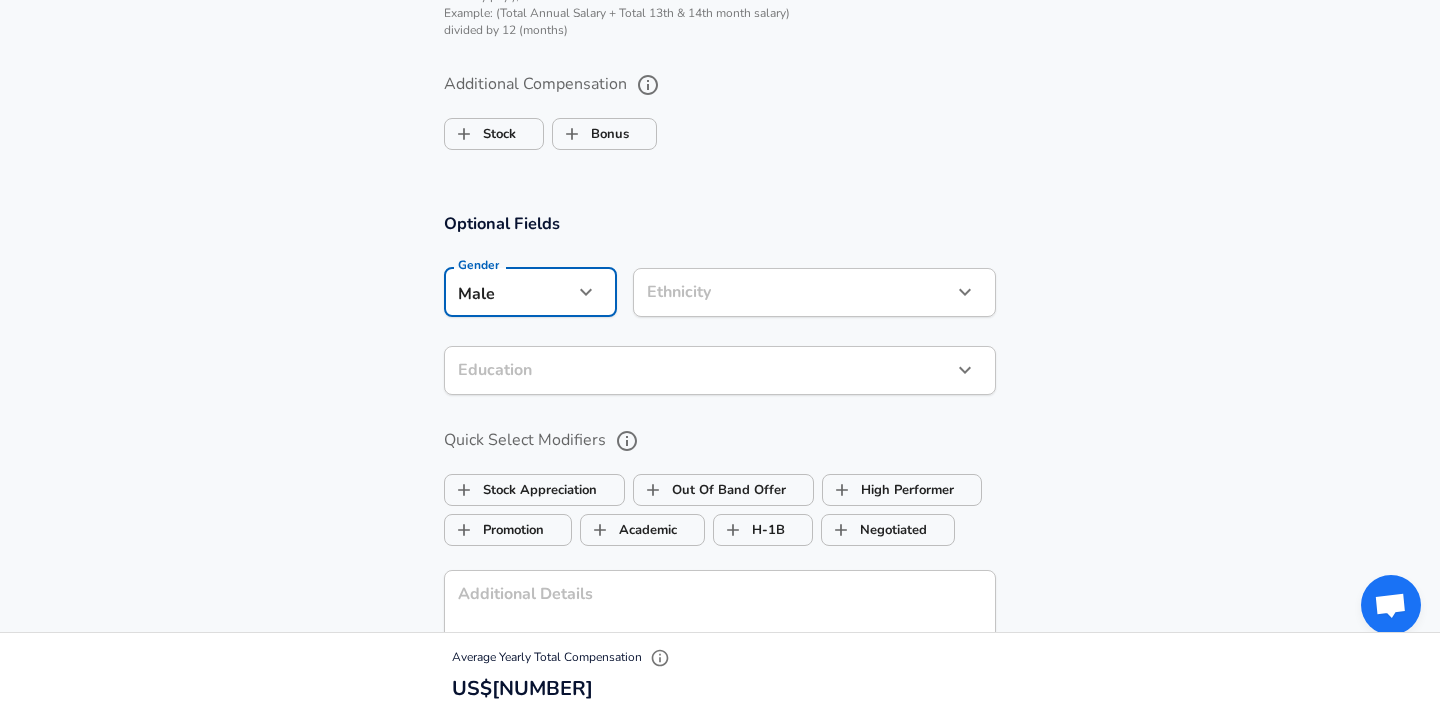 click on "Restart Add Your Salary Upload your offer letter to verify your submission Enhance Privacy and Anonymity No Automatically hides specific fields until there are enough submissions to safely display the full details. More Details Based on your submission and the data points that we have already collected, we will automatically hide and anonymize specific fields if there aren't enough data points to remain sufficiently anonymous. Company & Title Information Enter the company you received your offer from Company Swvl Company Select the title that closest resembles your official title. This should be similar to the title that was present on your offer letter. Title Software Engineer Title Select a job family that best fits your role. If you can't find one, select 'Other' to enter a custom job family Job Family Software Engineer Job Family Select a Specialization that best fits your role. If you can't find one, select 'Other' to enter a custom specialization Select Specialization Select Specialization" at bounding box center [720, -1259] 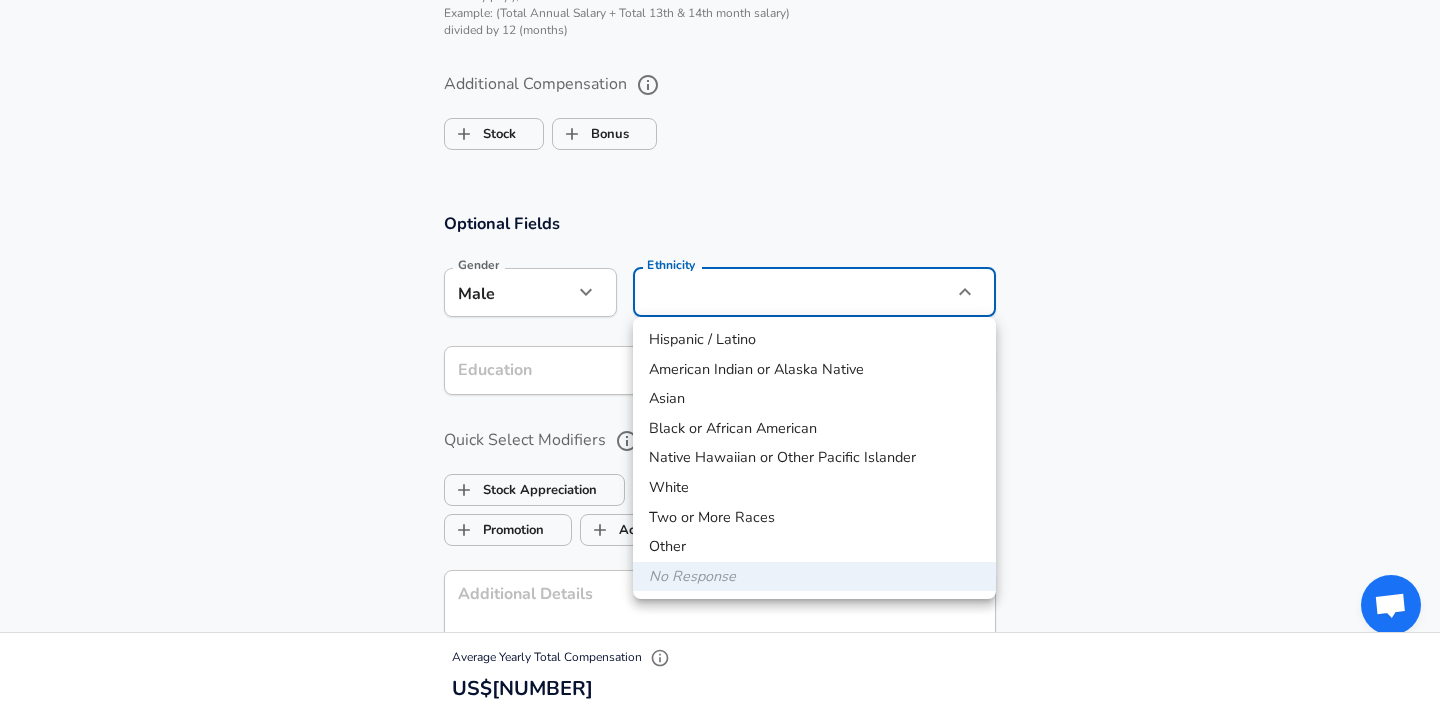 click on "Asian" at bounding box center (814, 399) 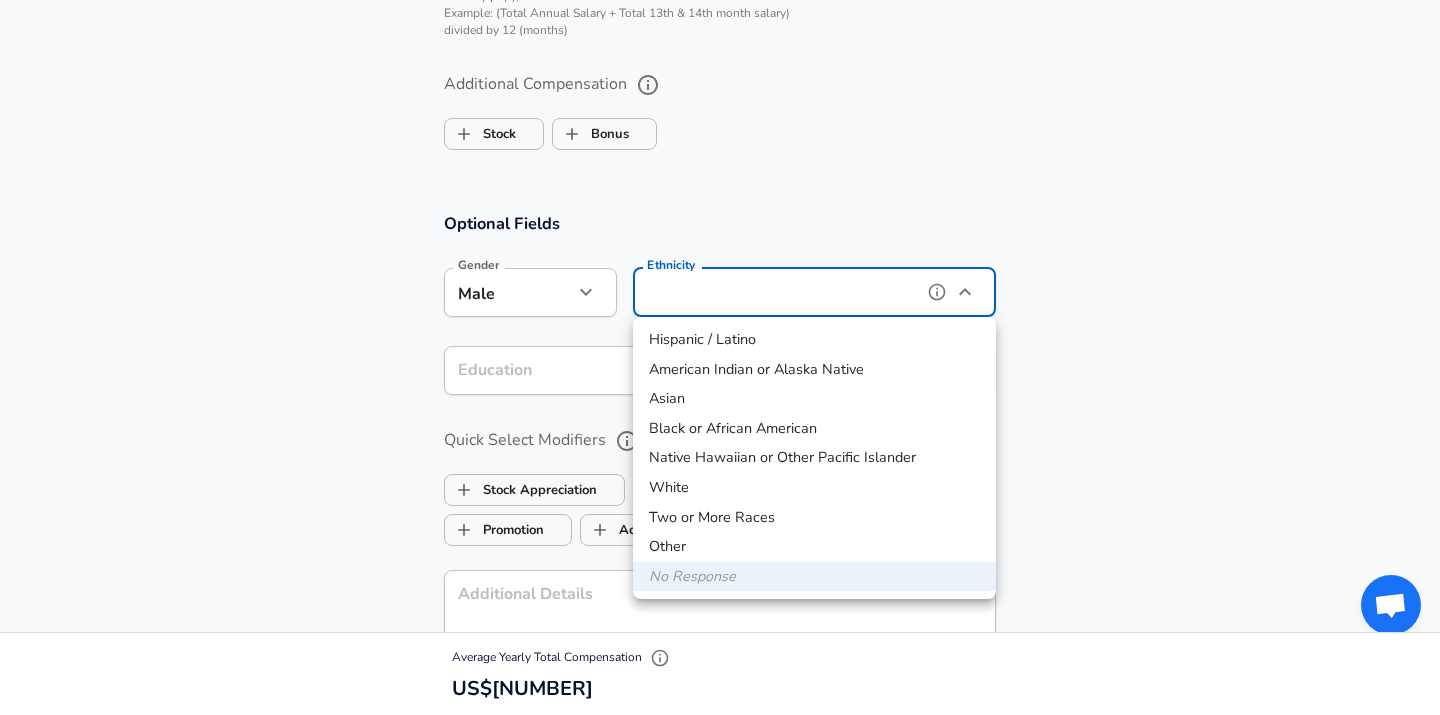 type on "Asian" 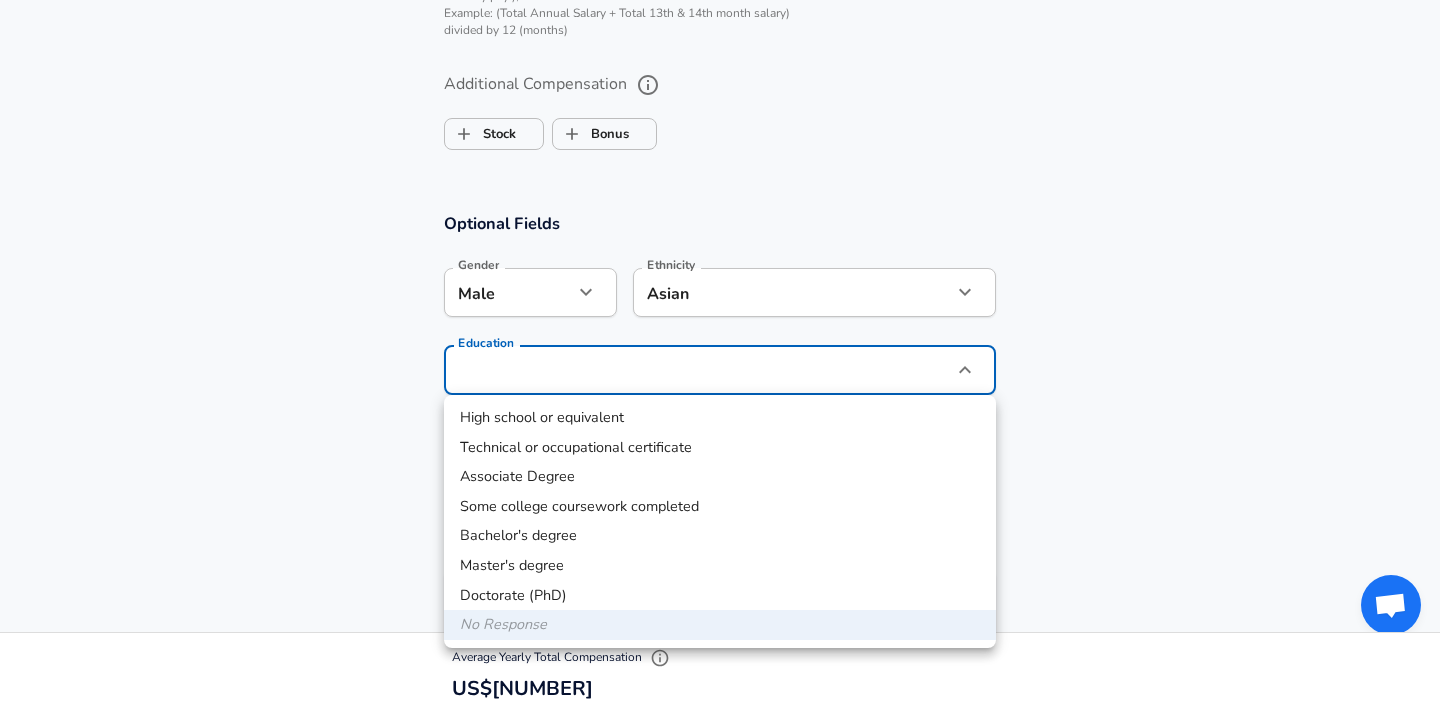 click on "Restart Add Your Salary Upload your offer letter to verify your submission Enhance Privacy and Anonymity No Automatically hides specific fields until there are enough submissions to safely display the full details. More Details Based on your submission and the data points that we have already collected, we will automatically hide and anonymize specific fields if there aren't enough data points to remain sufficiently anonymous. Company & Title Information Enter the company you received your offer from Company Swvl Company Select the title that closest resembles your official title. This should be similar to the title that was present on your offer letter. Title Software Engineer Title Select a job family that best fits your role. If you can't find one, select 'Other' to enter a custom job family Job Family Software Engineer Job Family Select a Specialization that best fits your role. If you can't find one, select 'Other' to enter a custom specialization Select Specialization Select Specialization" at bounding box center [720, -1259] 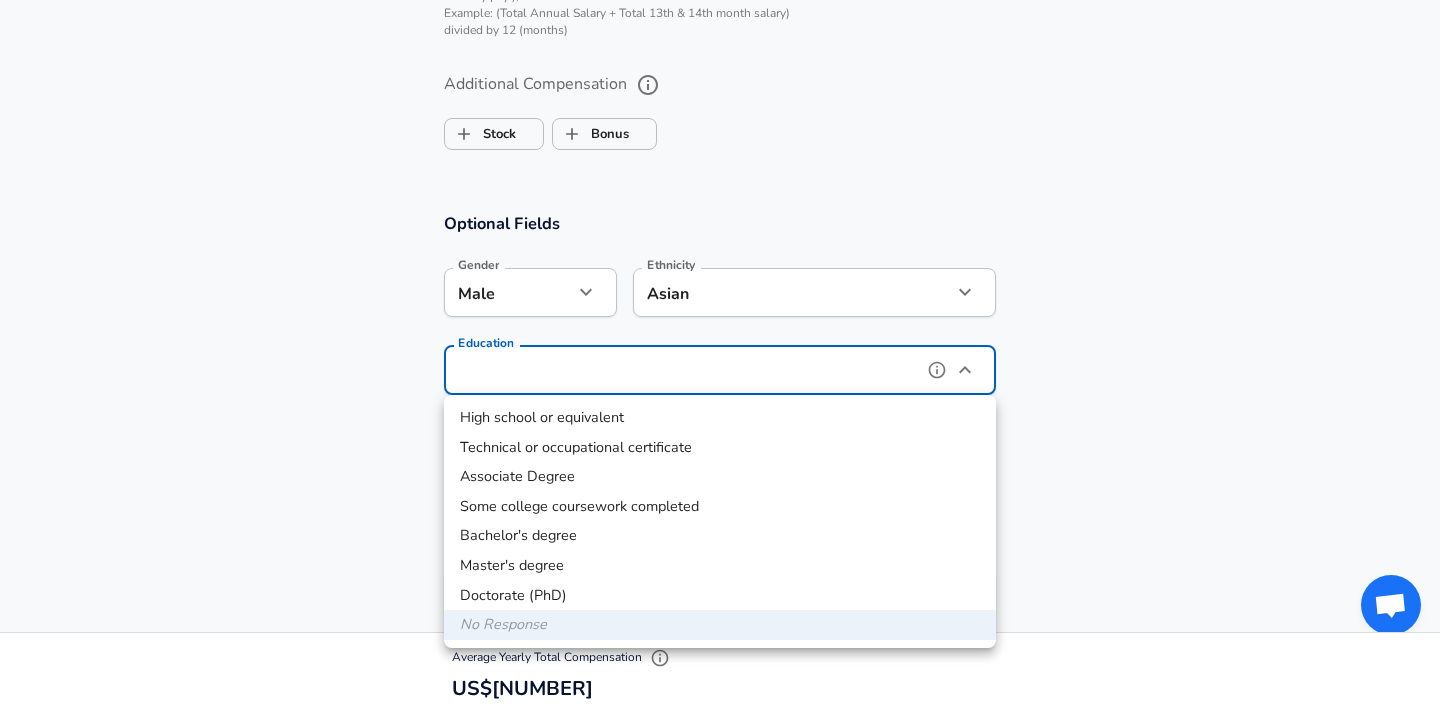 type on "Bachelors degree" 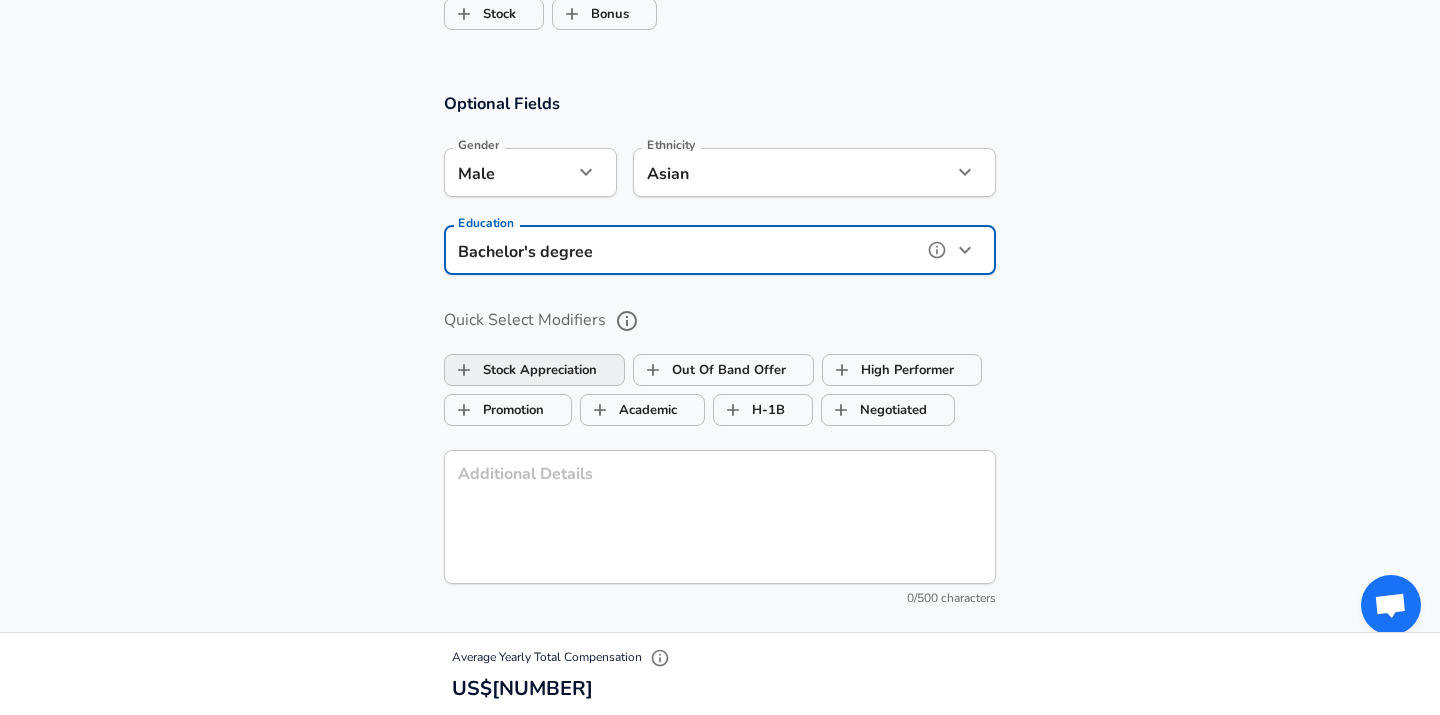 scroll, scrollTop: 1742, scrollLeft: 0, axis: vertical 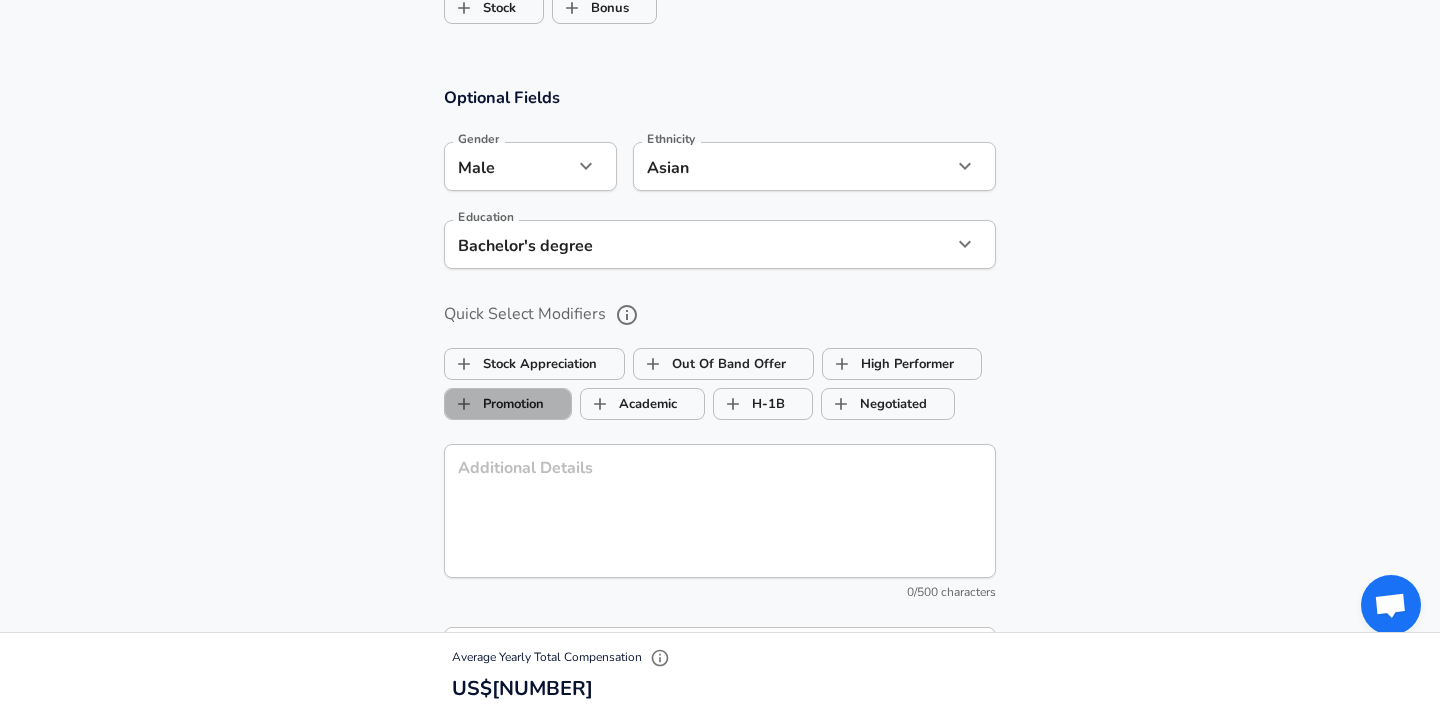 click on "Promotion" at bounding box center [494, 404] 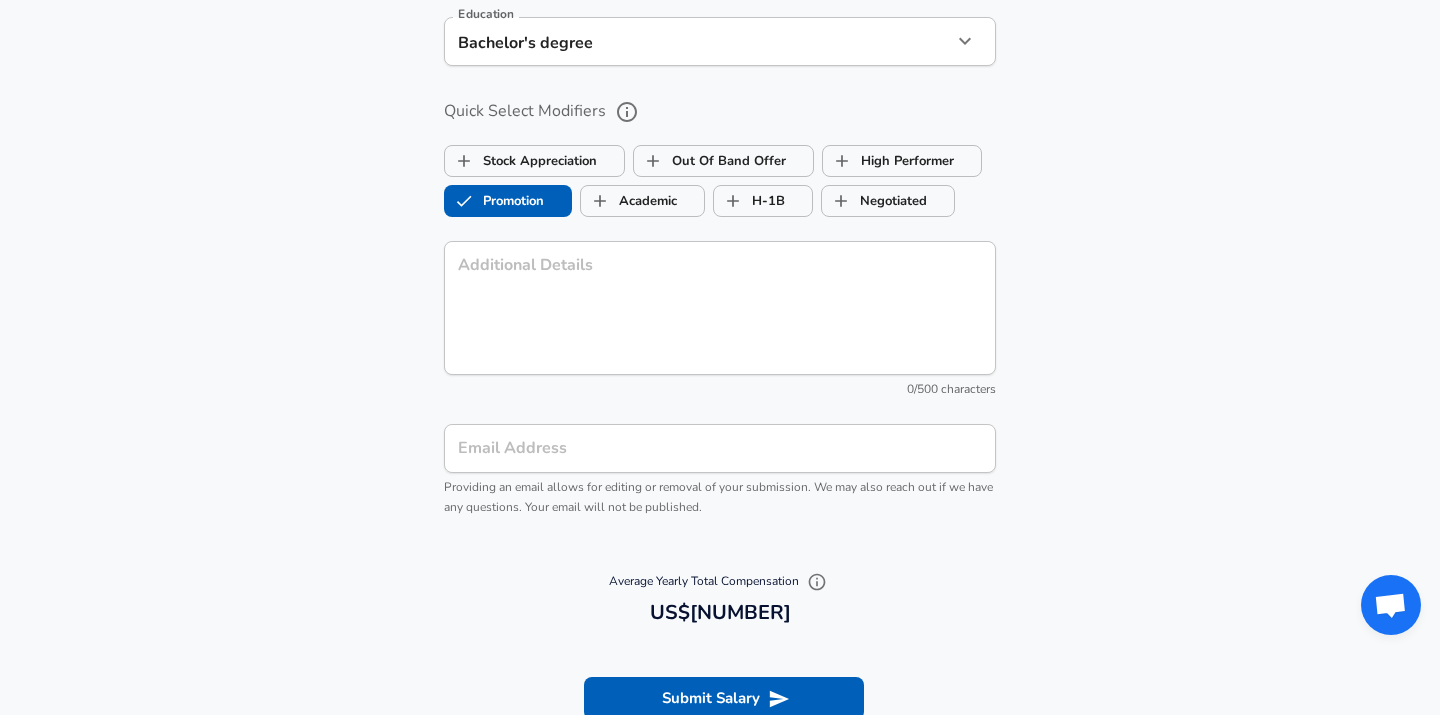 scroll, scrollTop: 1973, scrollLeft: 0, axis: vertical 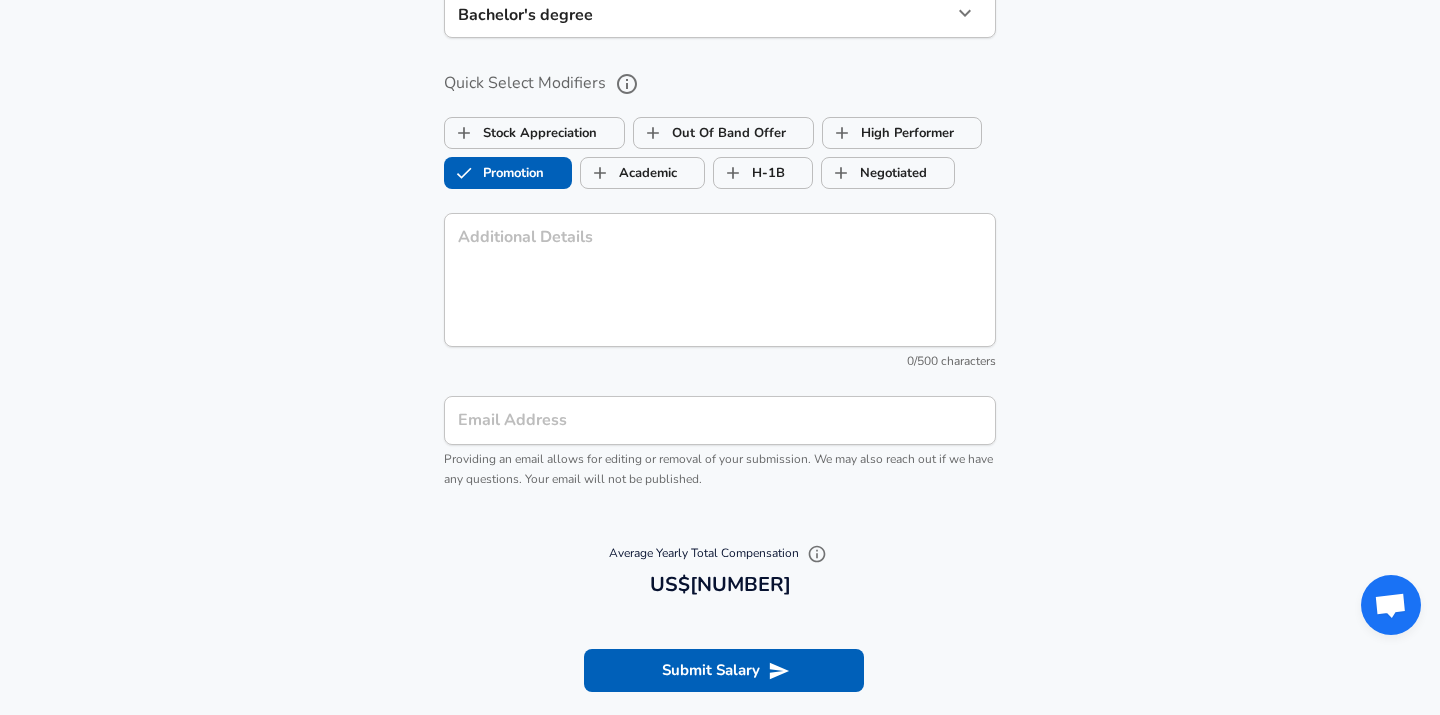 click on "Email Address" at bounding box center (720, 420) 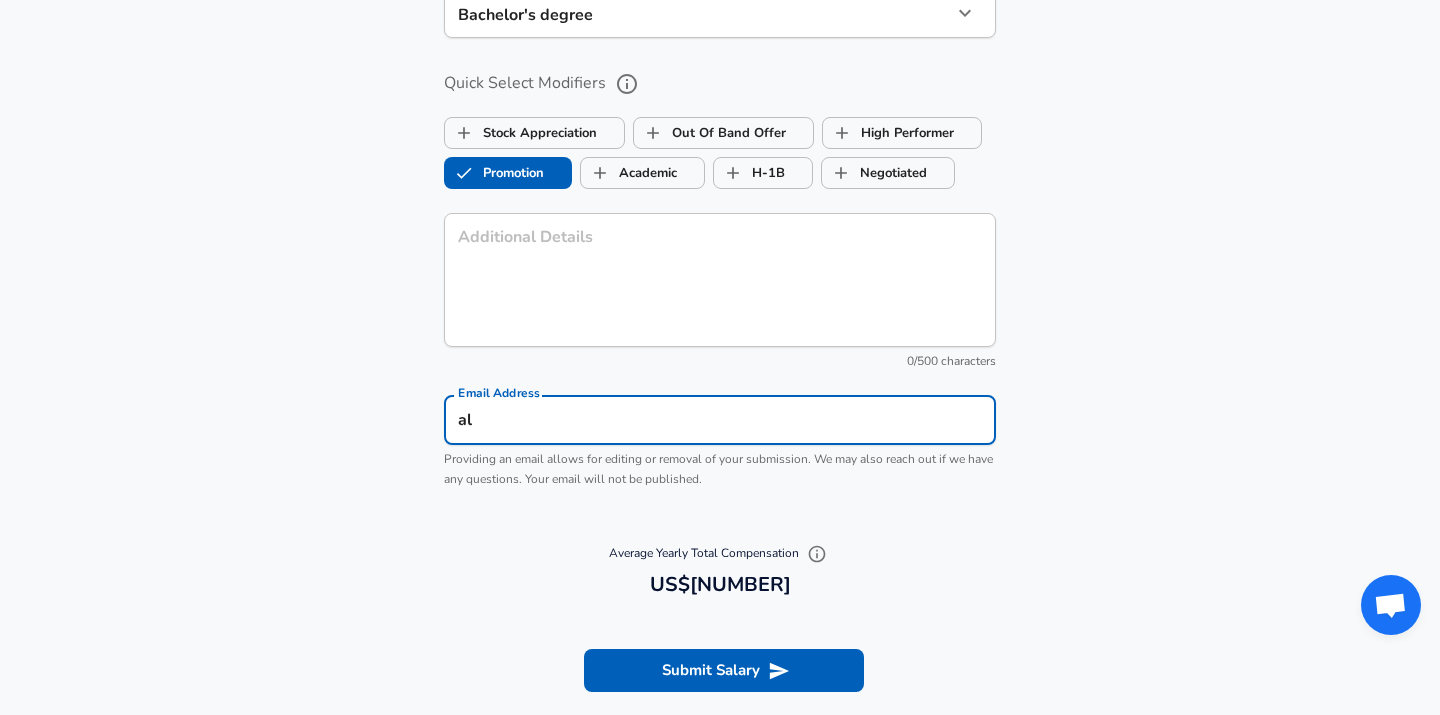 type on "a" 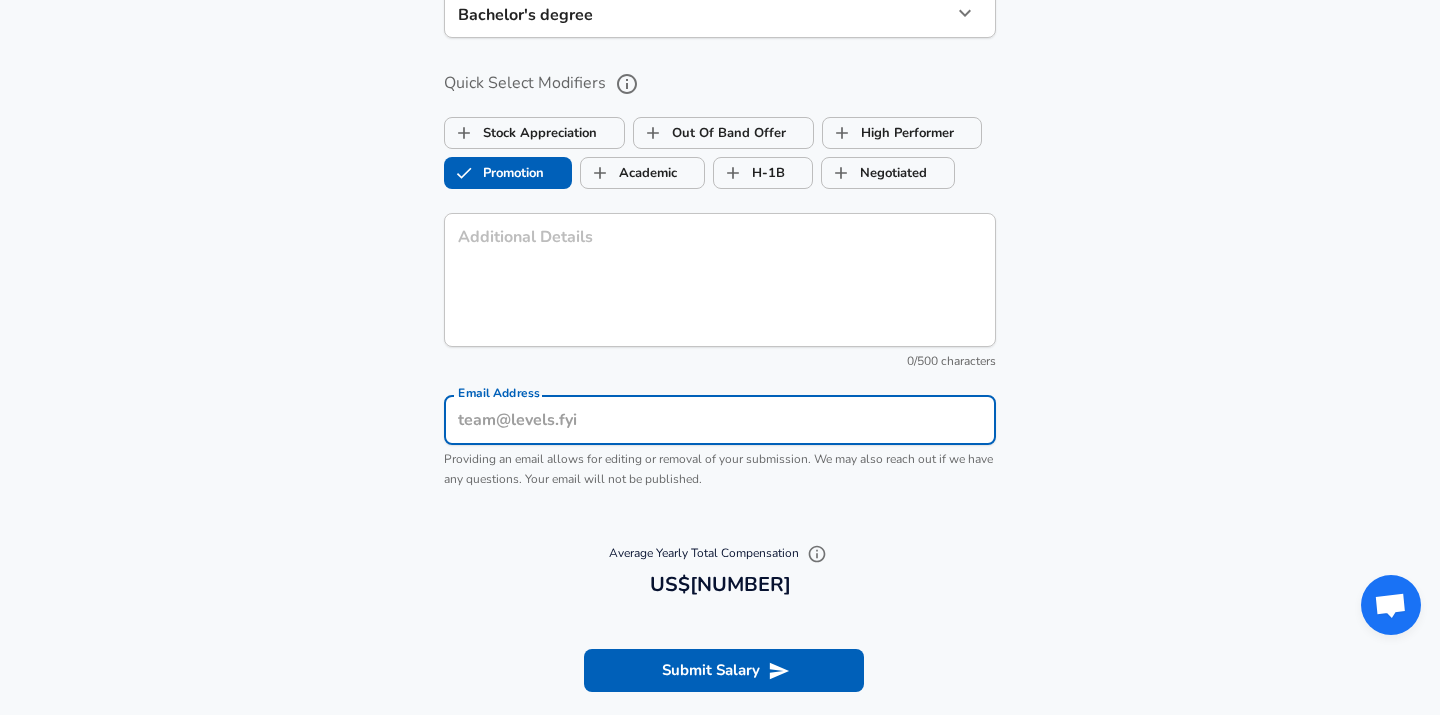 click on "Email Address" at bounding box center (720, 420) 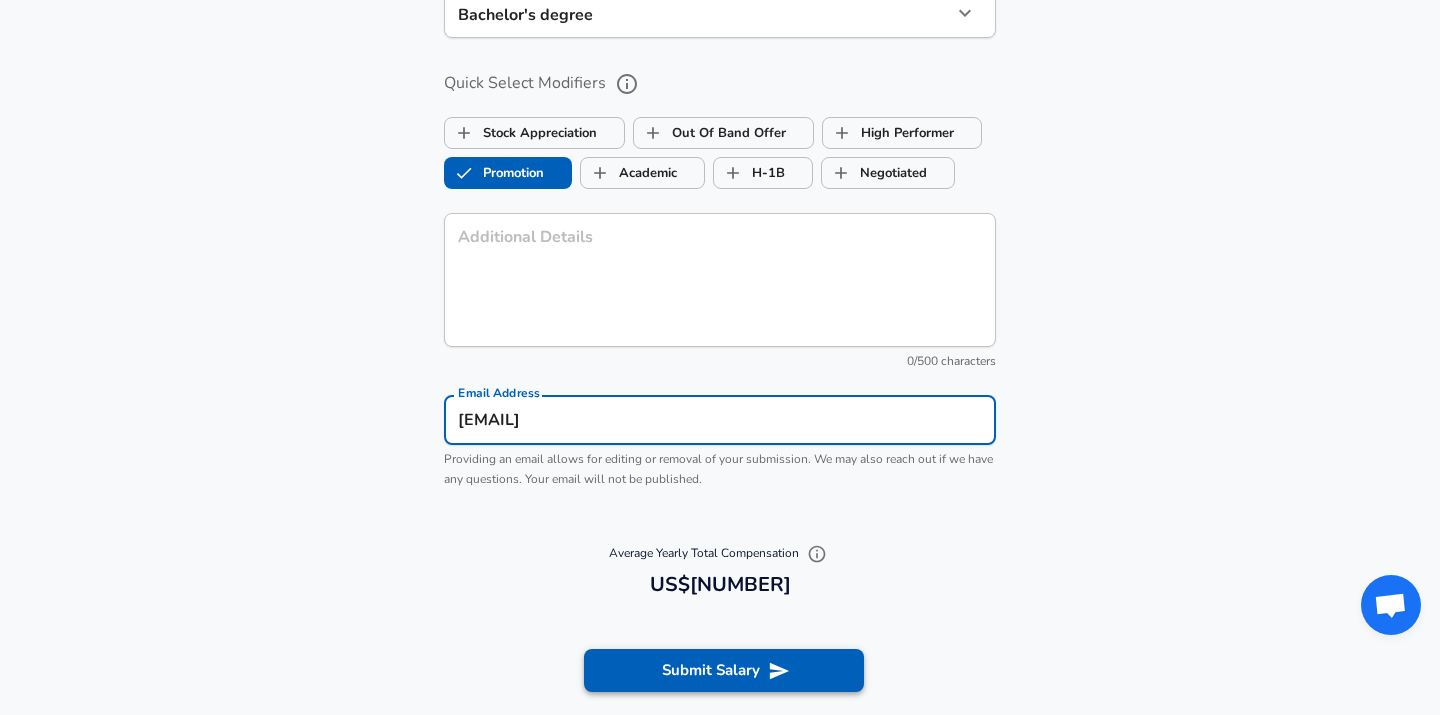 type on "[EMAIL]" 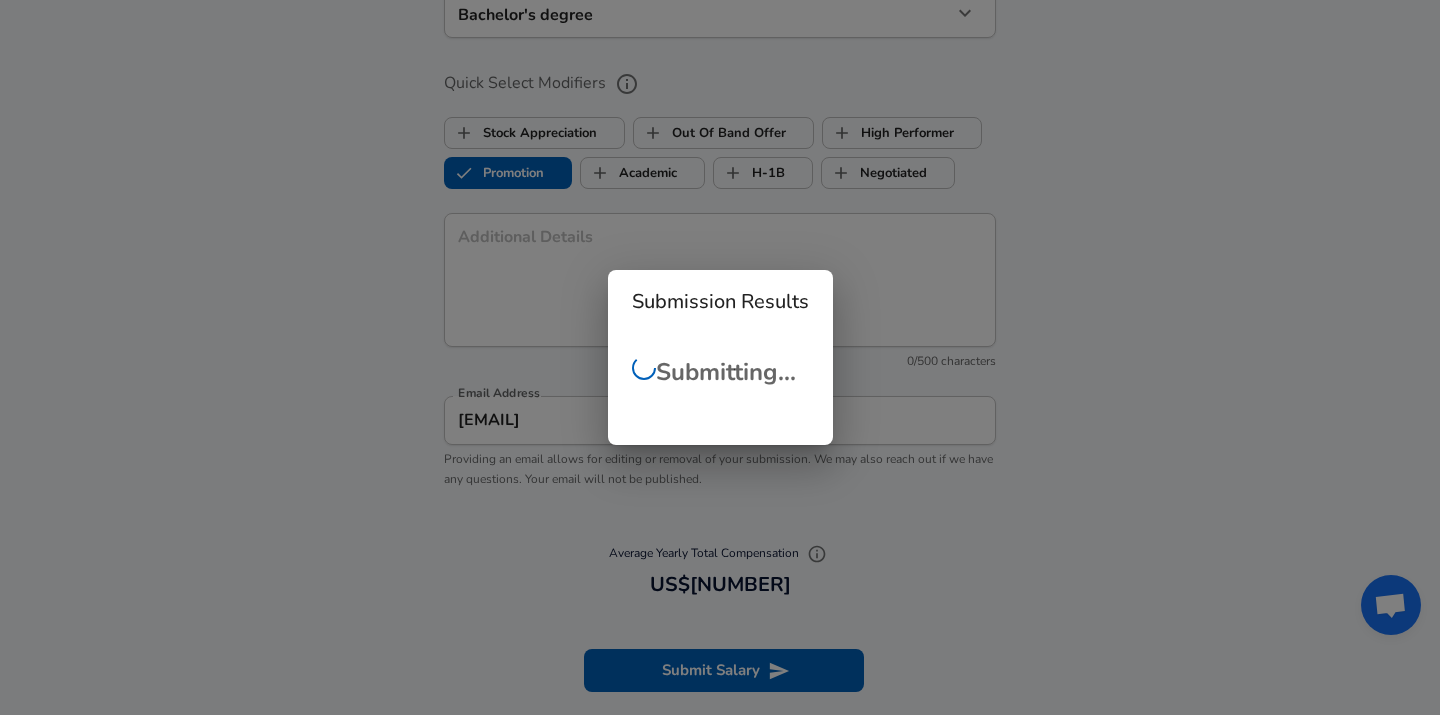 scroll, scrollTop: 389, scrollLeft: 0, axis: vertical 